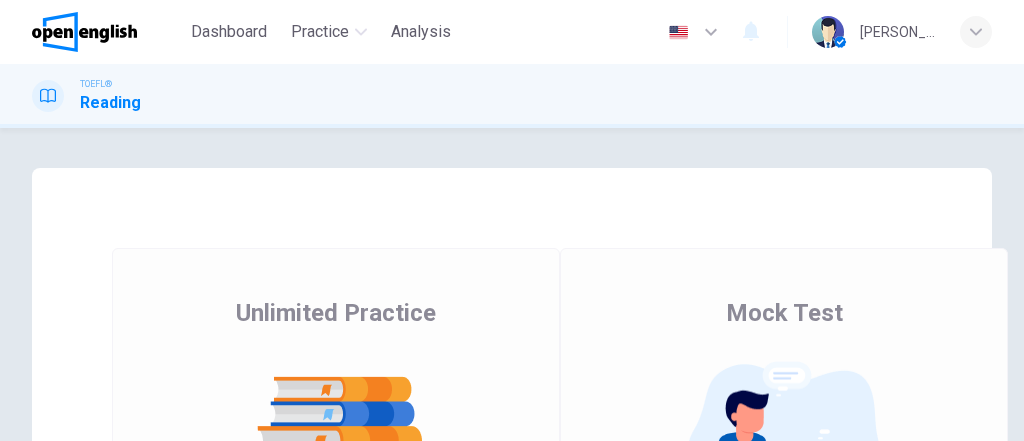 scroll, scrollTop: 0, scrollLeft: 0, axis: both 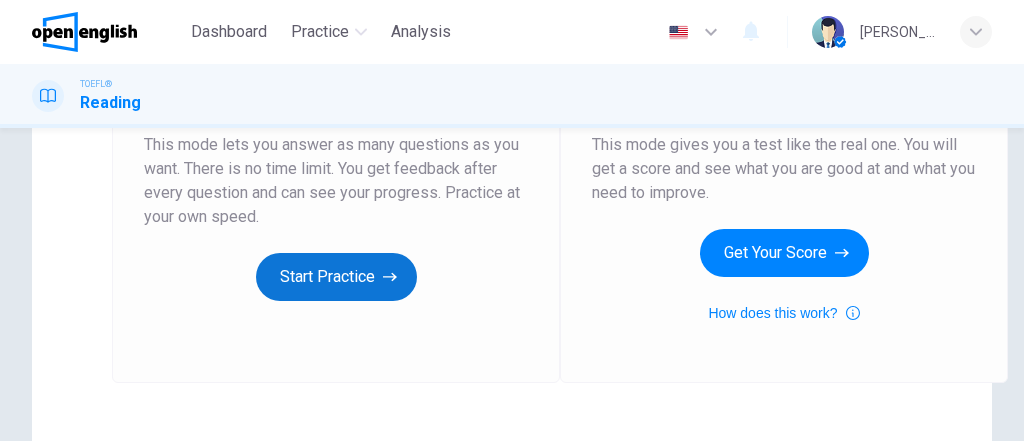 click on "Start Practice" at bounding box center [336, 277] 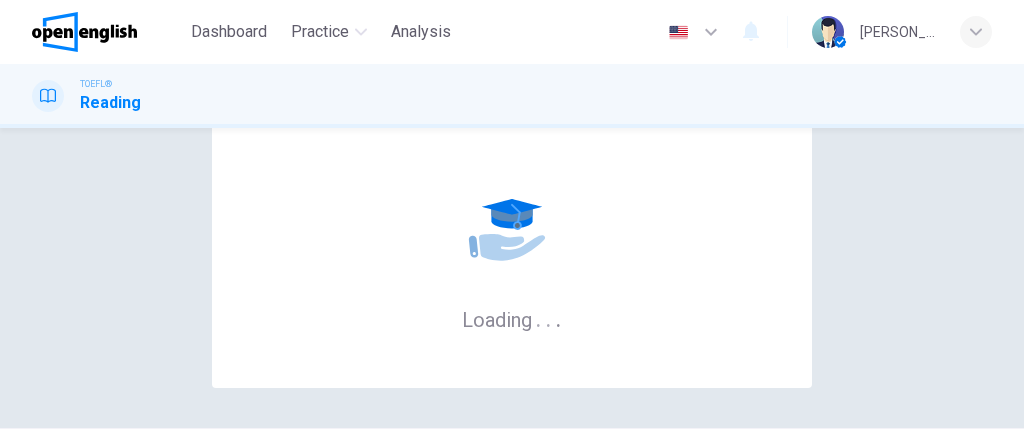 scroll, scrollTop: 104, scrollLeft: 0, axis: vertical 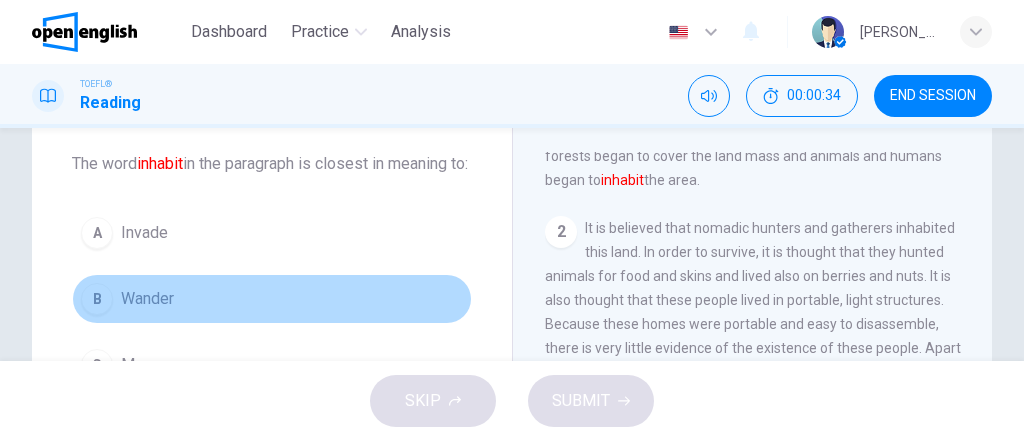 click on "B Wander" at bounding box center (272, 299) 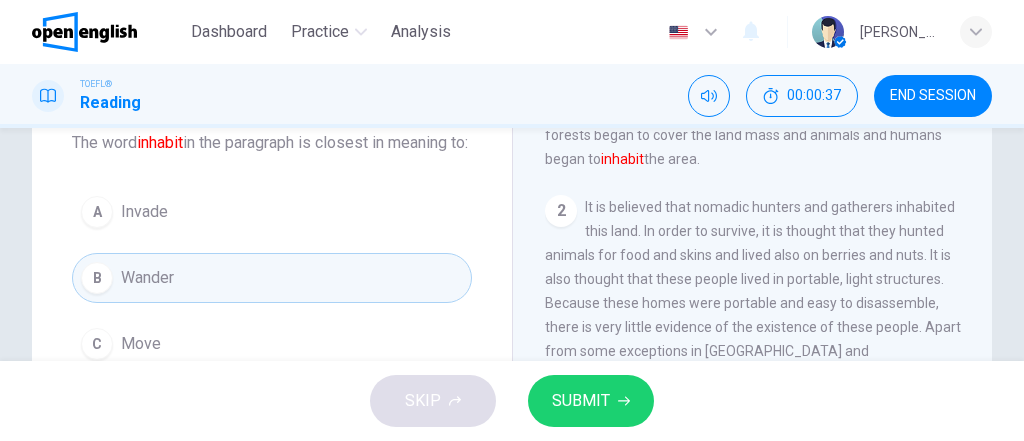 scroll, scrollTop: 104, scrollLeft: 0, axis: vertical 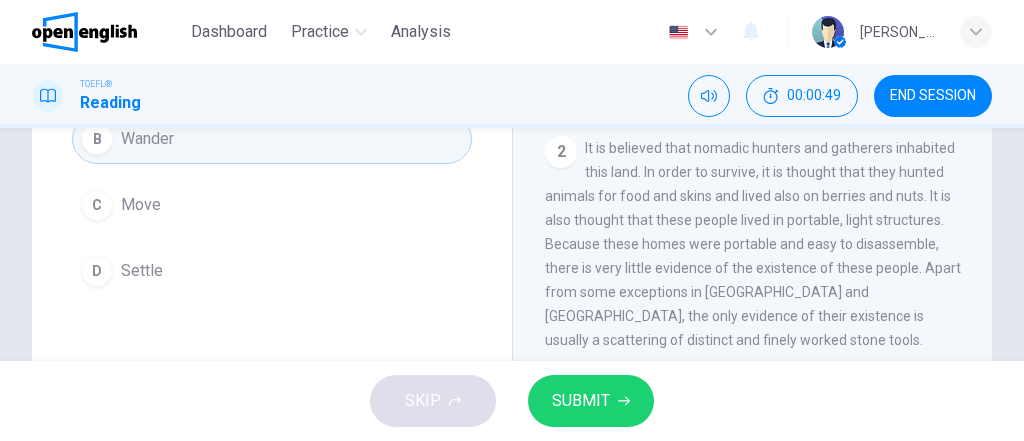 click on "C Move" at bounding box center (272, 205) 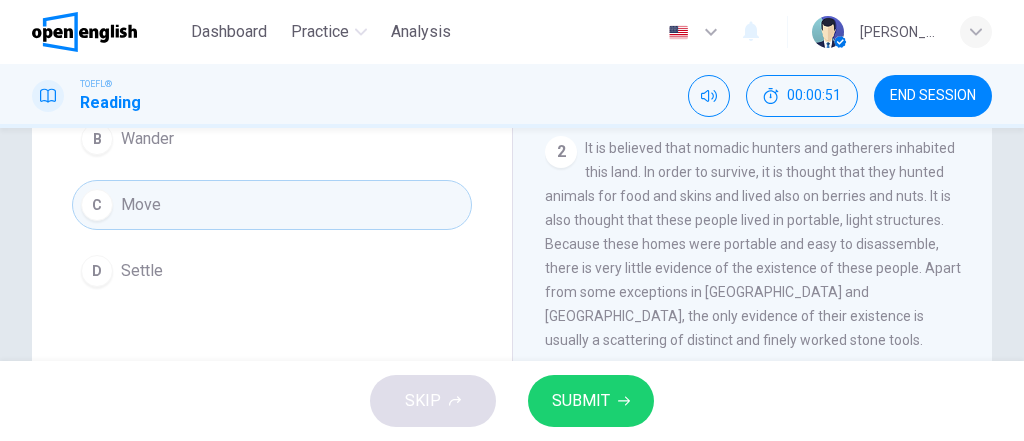 click on "SUBMIT" at bounding box center (581, 401) 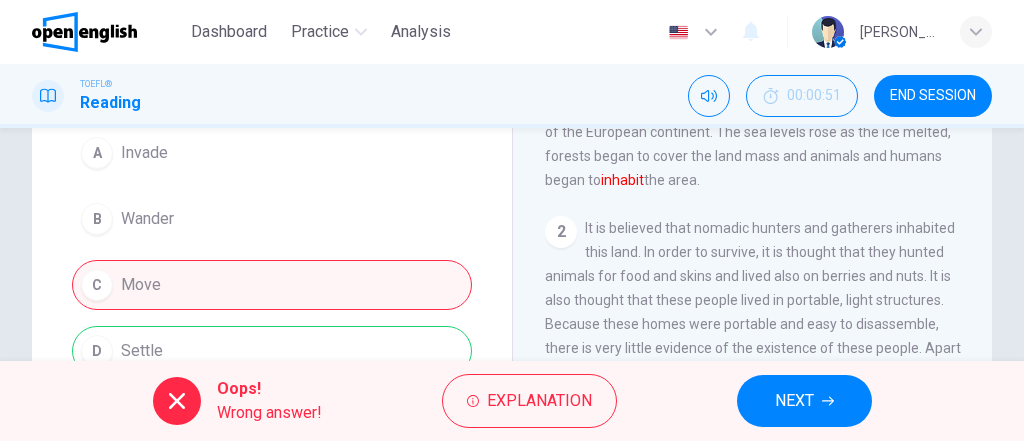 scroll, scrollTop: 344, scrollLeft: 0, axis: vertical 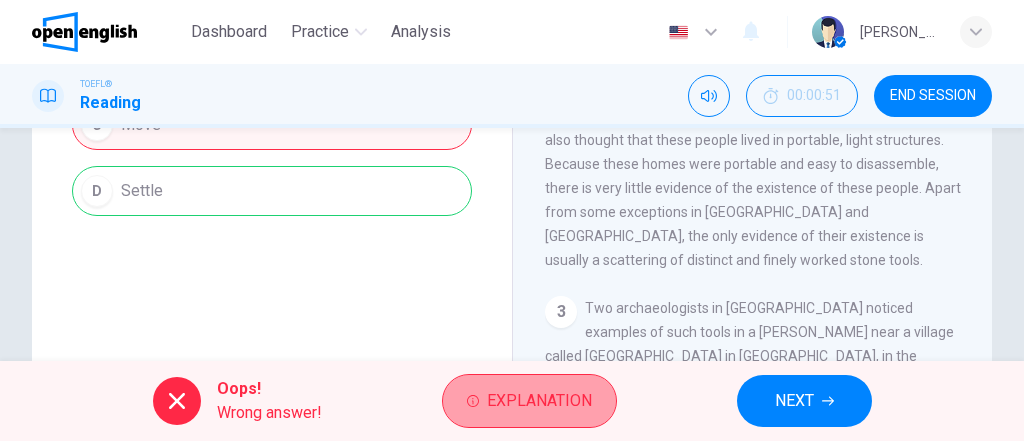 click on "Explanation" at bounding box center [529, 401] 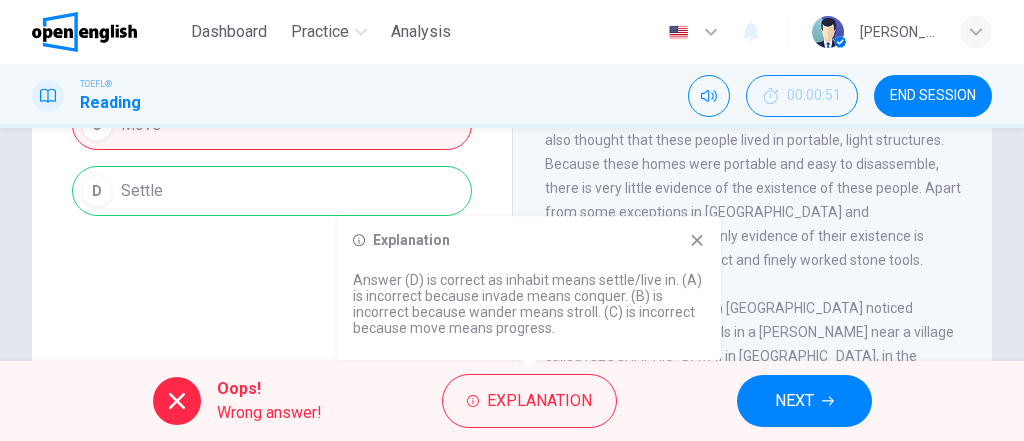 drag, startPoint x: 536, startPoint y: 277, endPoint x: 512, endPoint y: 277, distance: 24 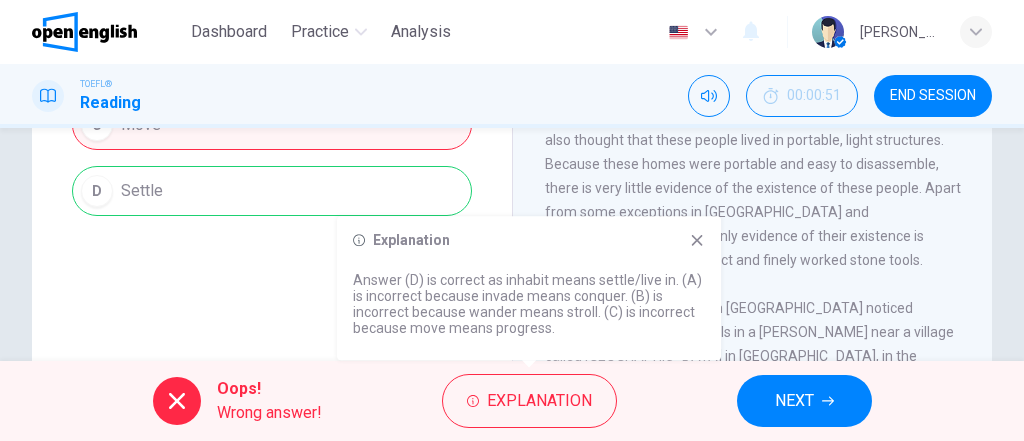 click 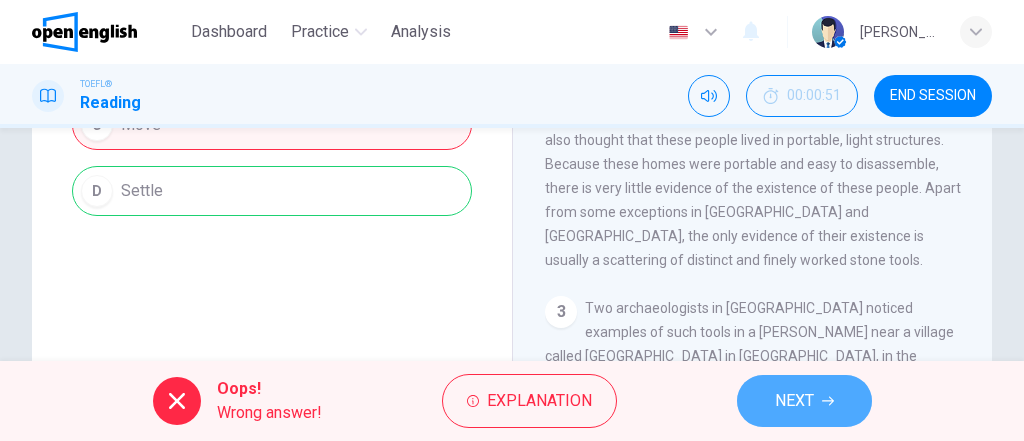 click on "NEXT" at bounding box center [794, 401] 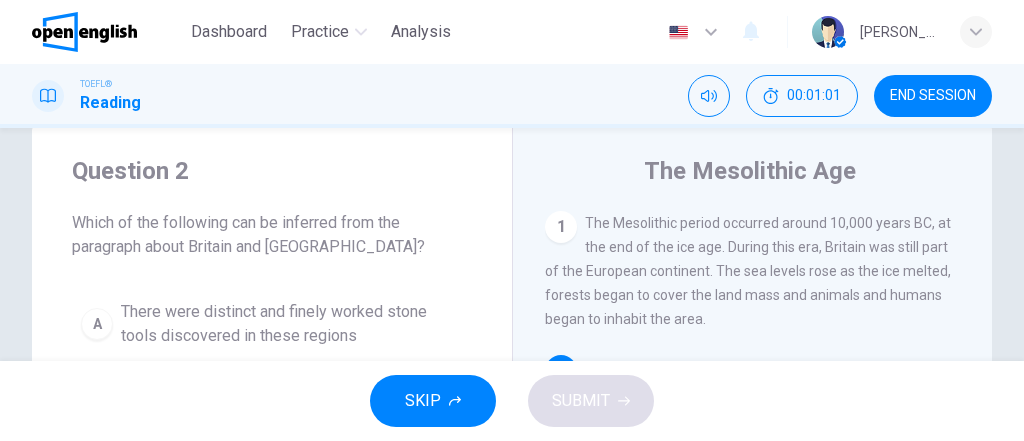 scroll, scrollTop: 24, scrollLeft: 0, axis: vertical 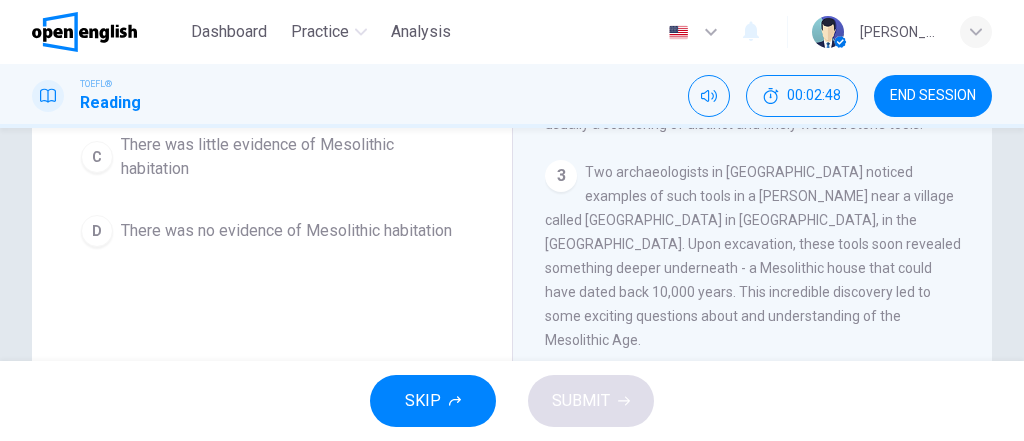 click on "C" at bounding box center (97, 157) 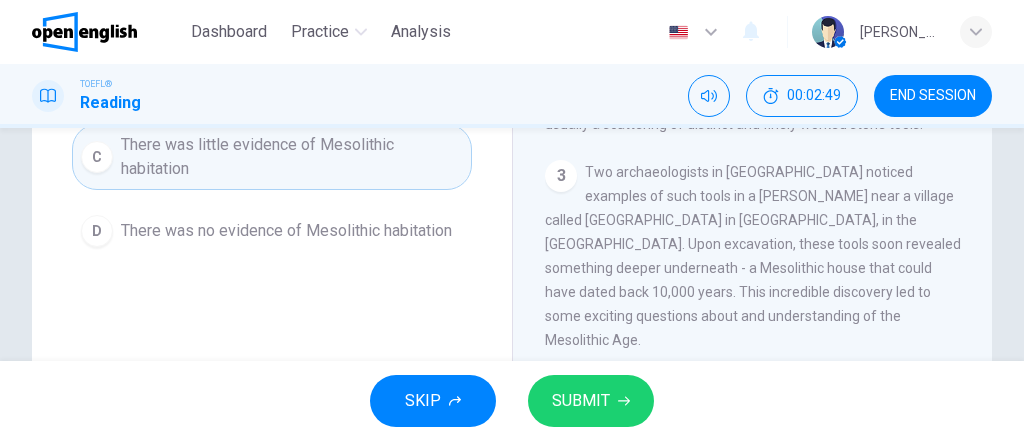 click on "SUBMIT" at bounding box center (581, 401) 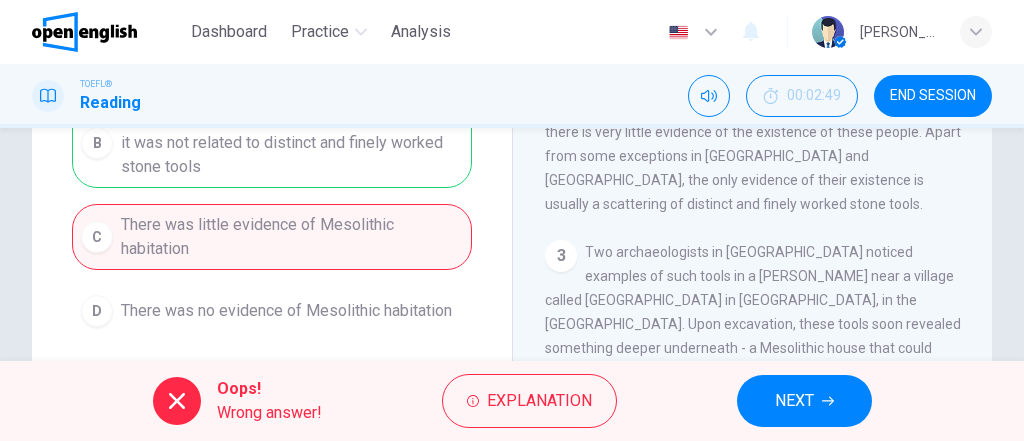 scroll, scrollTop: 240, scrollLeft: 0, axis: vertical 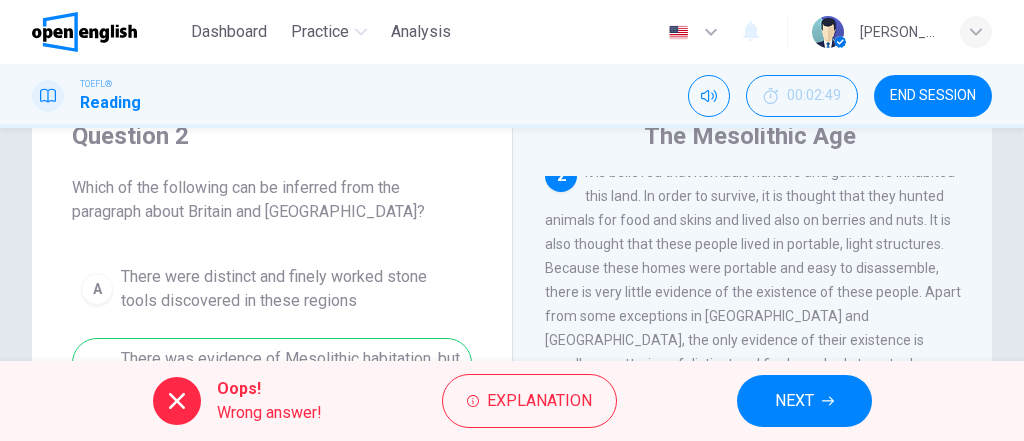 drag, startPoint x: 587, startPoint y: 181, endPoint x: 673, endPoint y: 237, distance: 102.625534 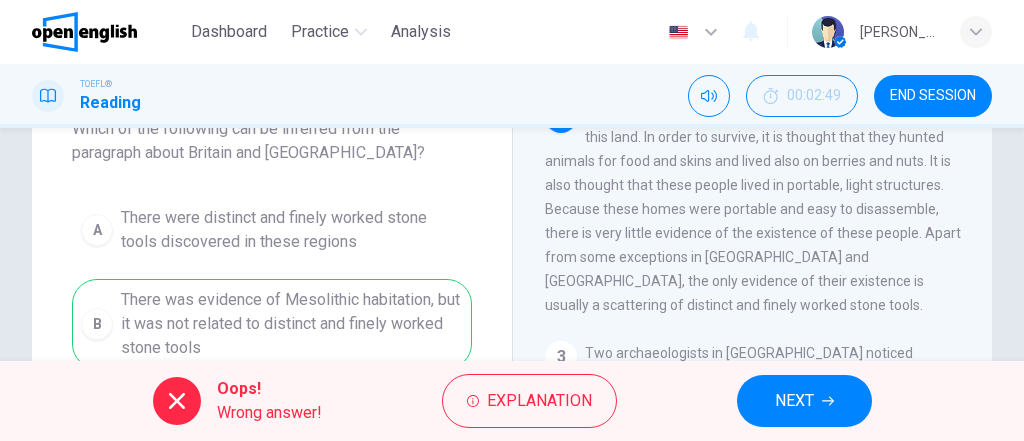 scroll, scrollTop: 160, scrollLeft: 0, axis: vertical 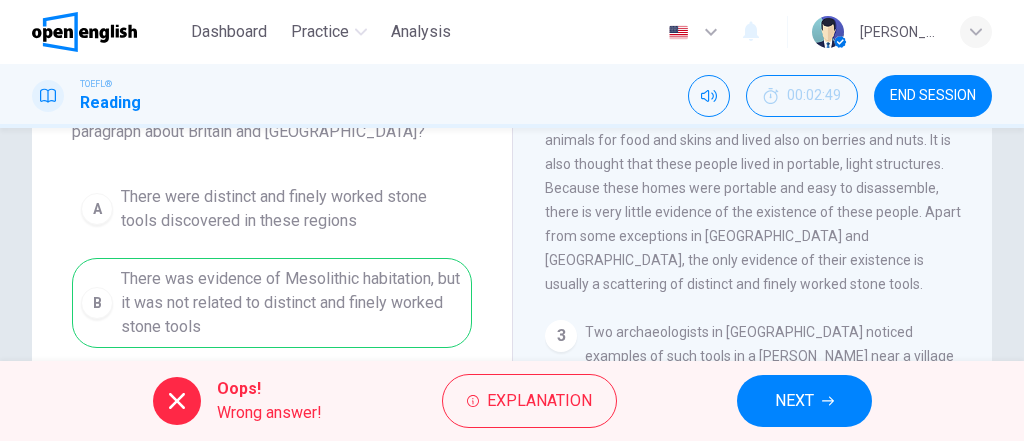 drag, startPoint x: 251, startPoint y: 326, endPoint x: 153, endPoint y: 301, distance: 101.13852 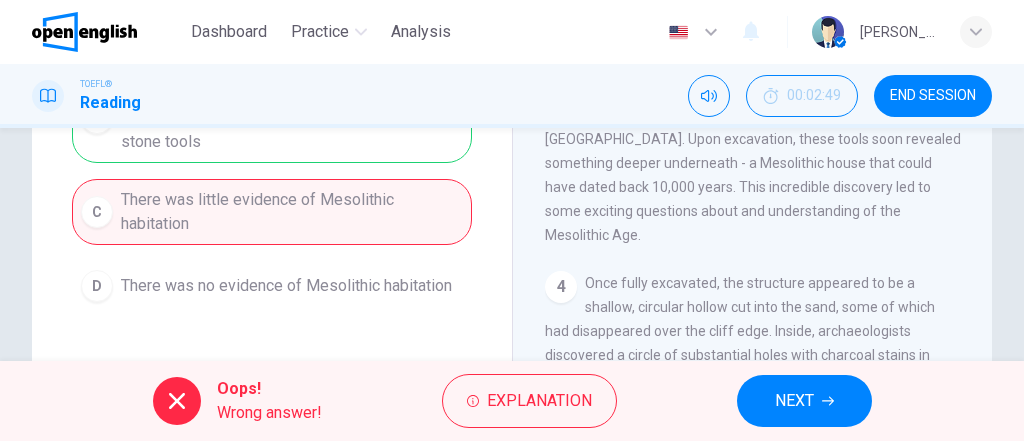 scroll, scrollTop: 320, scrollLeft: 0, axis: vertical 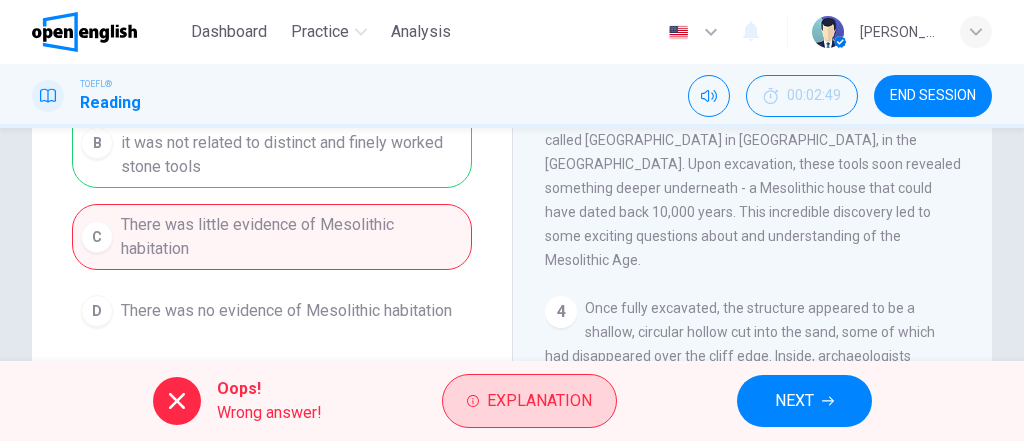 click on "Explanation" at bounding box center (539, 401) 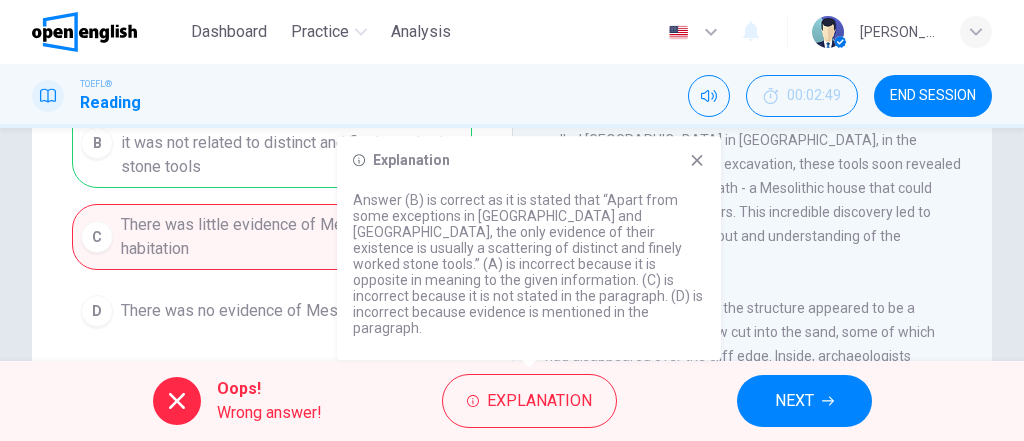 drag, startPoint x: 551, startPoint y: 325, endPoint x: 485, endPoint y: 315, distance: 66.75328 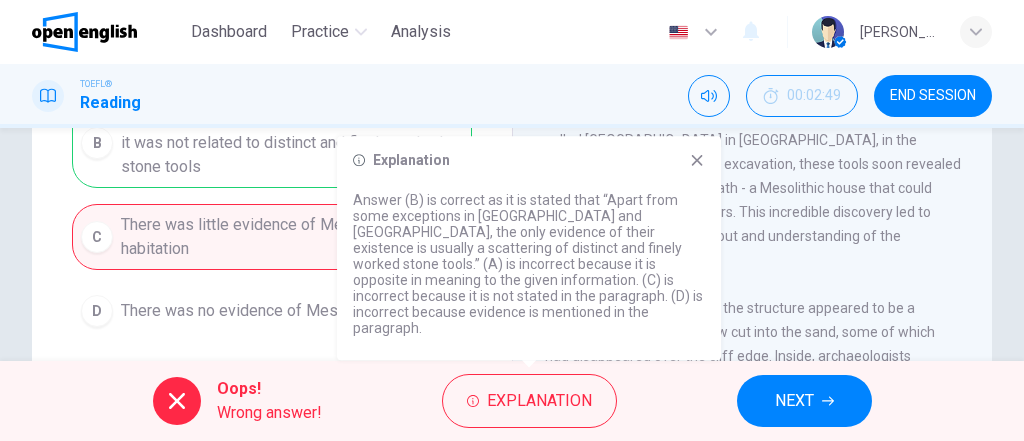 drag, startPoint x: 697, startPoint y: 166, endPoint x: 674, endPoint y: 172, distance: 23.769728 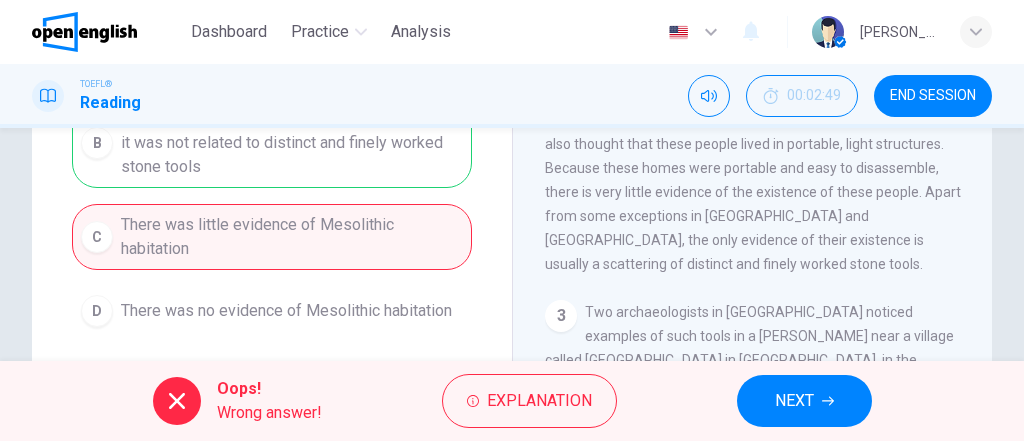 scroll, scrollTop: 0, scrollLeft: 0, axis: both 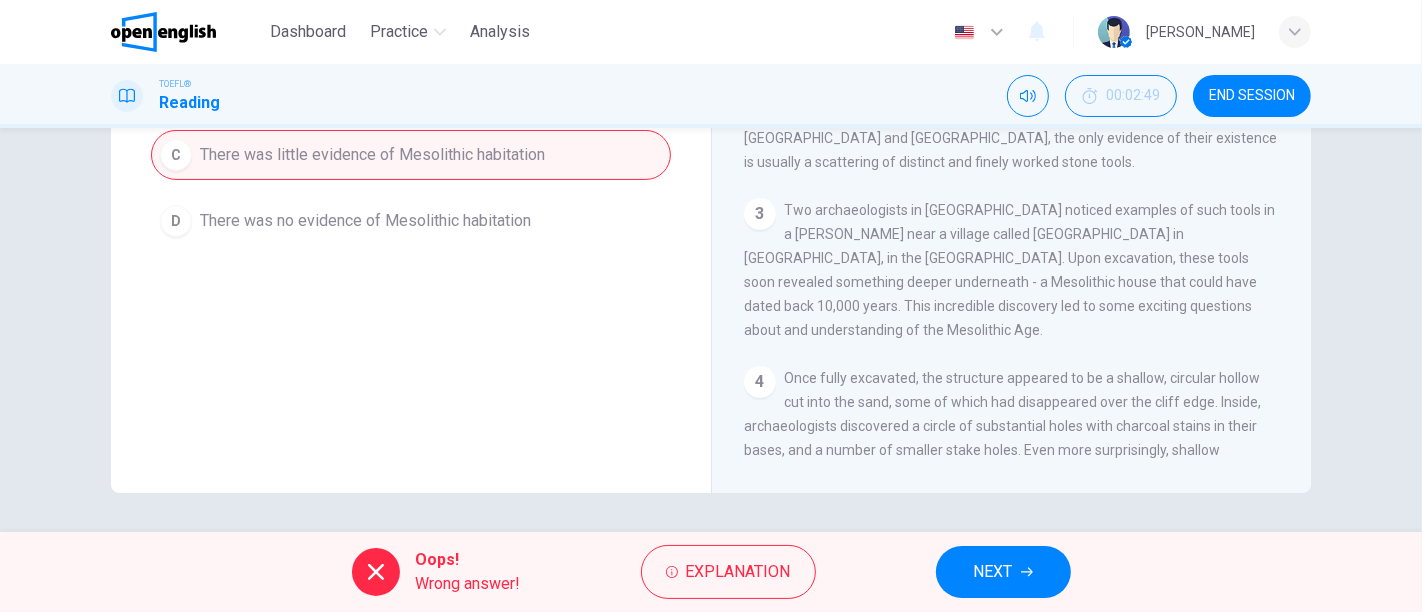 click on "NEXT" at bounding box center (1003, 572) 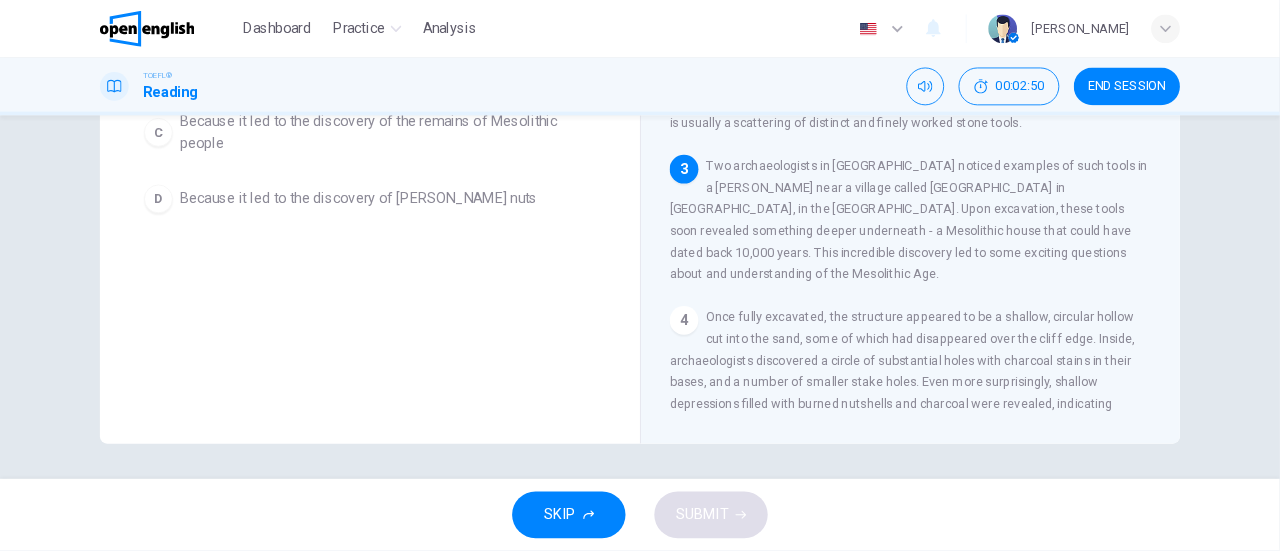 scroll, scrollTop: 0, scrollLeft: 0, axis: both 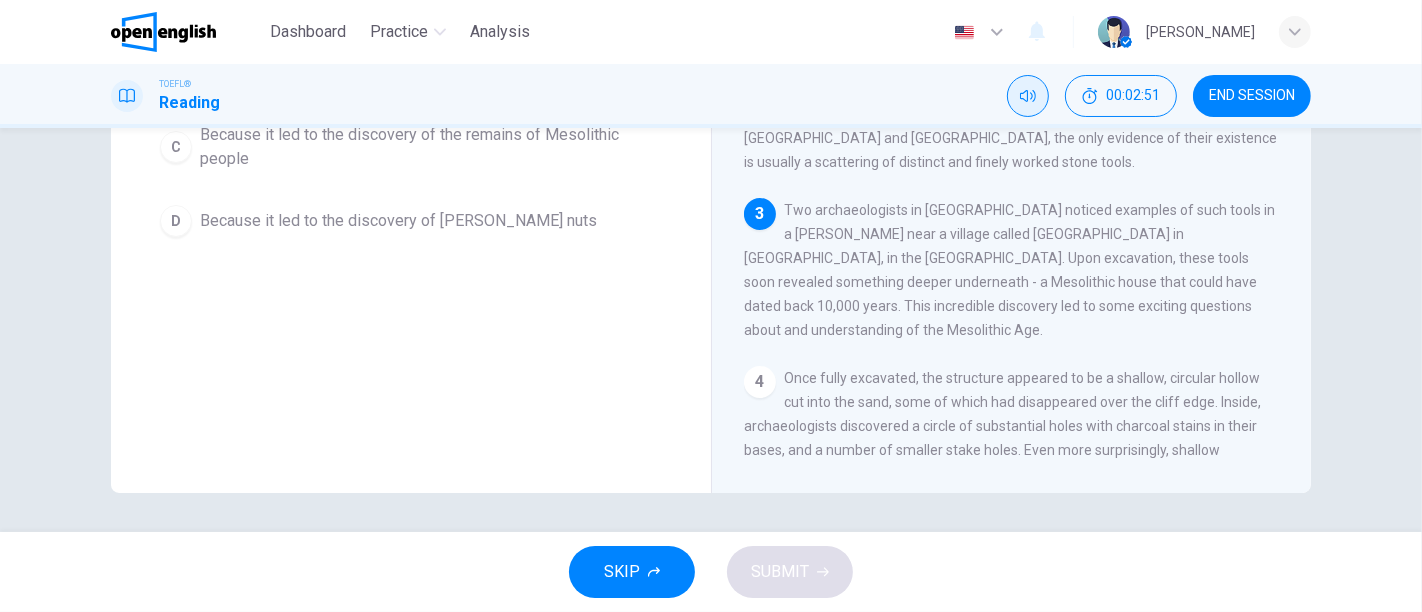 click at bounding box center (1028, 96) 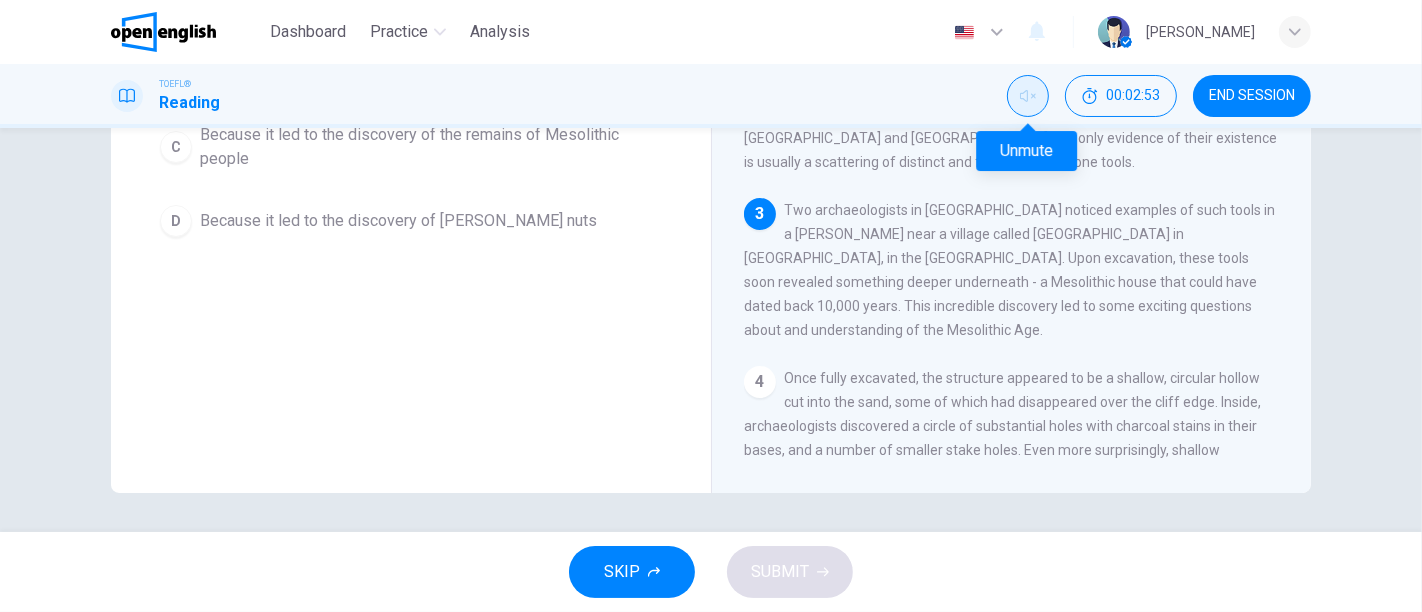 click at bounding box center [1028, 96] 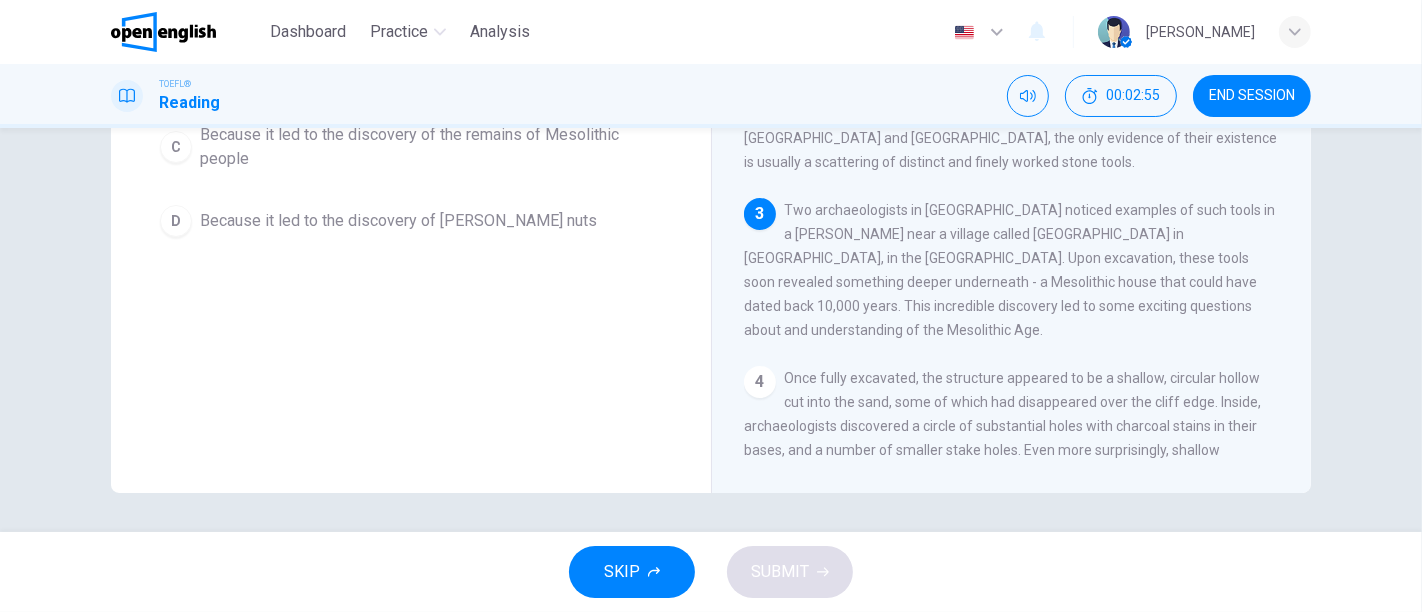 type 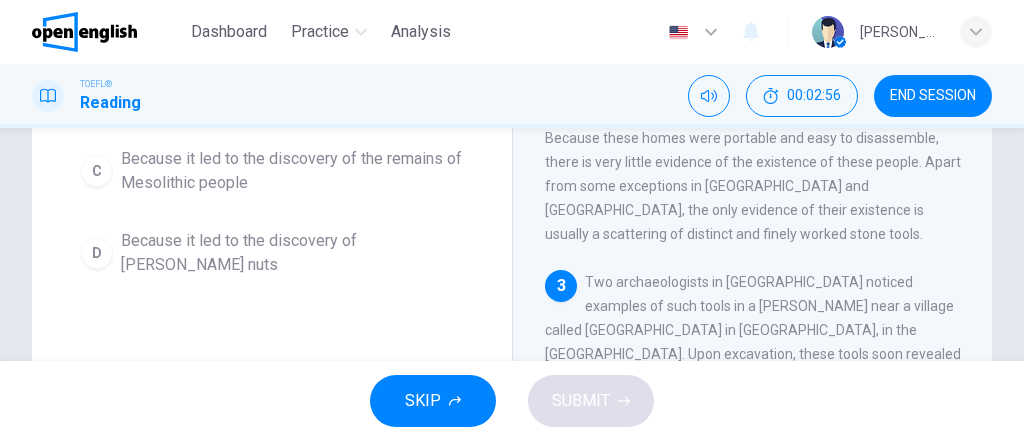 scroll, scrollTop: 370, scrollLeft: 0, axis: vertical 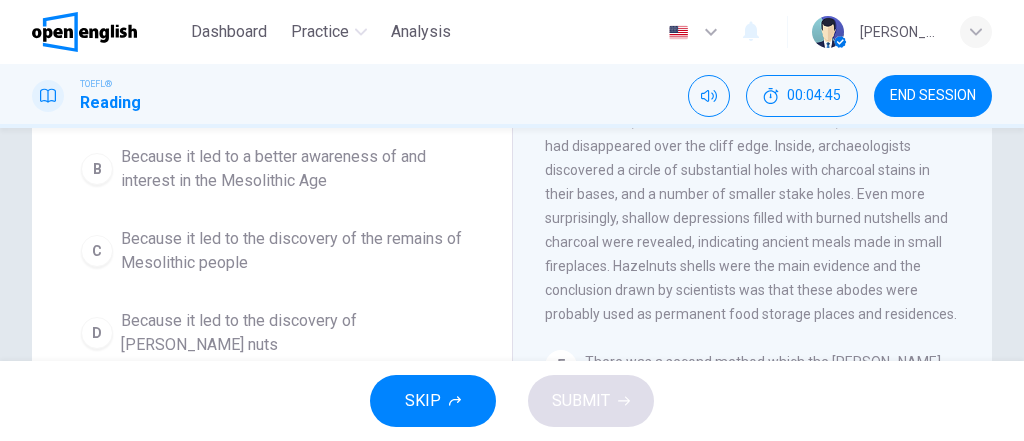 click on "C Because it led to the discovery of the remains of Mesolithic people" at bounding box center (272, 251) 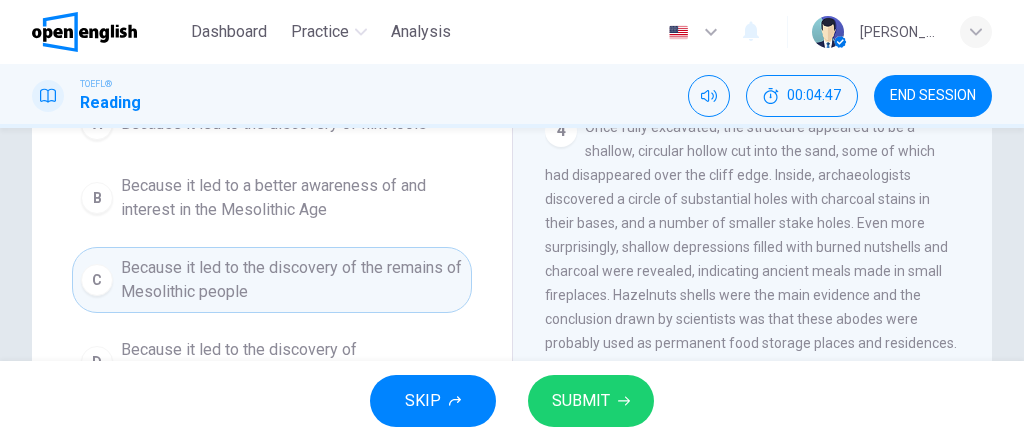 scroll, scrollTop: 210, scrollLeft: 0, axis: vertical 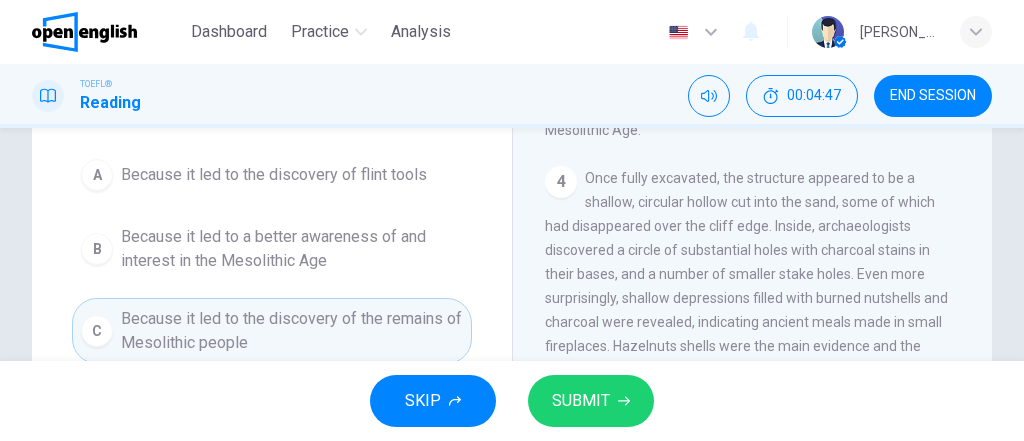 click 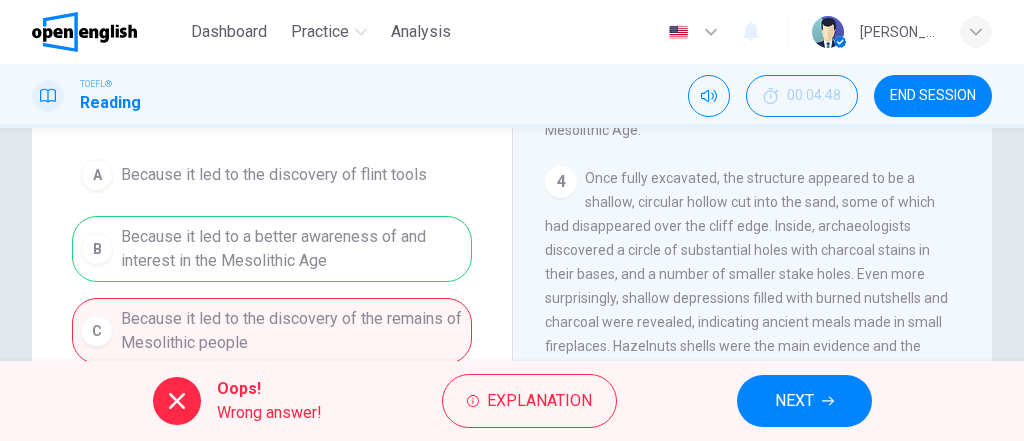 scroll, scrollTop: 290, scrollLeft: 0, axis: vertical 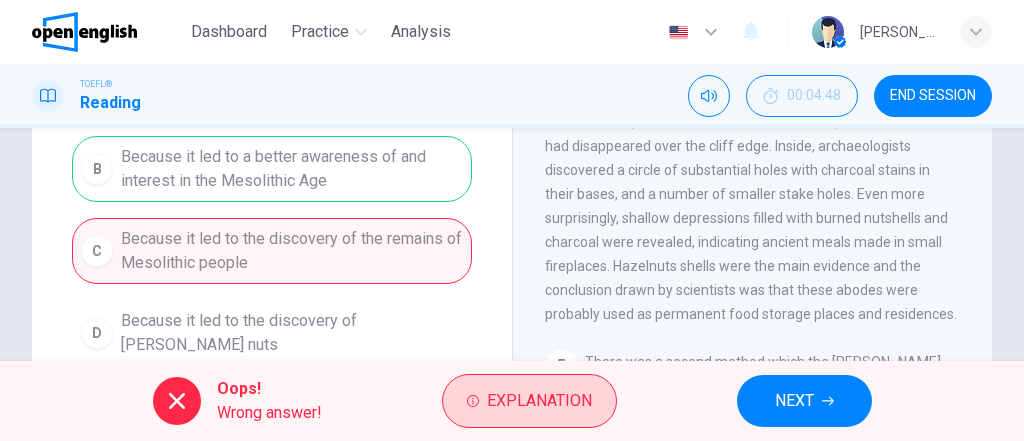 click on "Explanation" at bounding box center (539, 401) 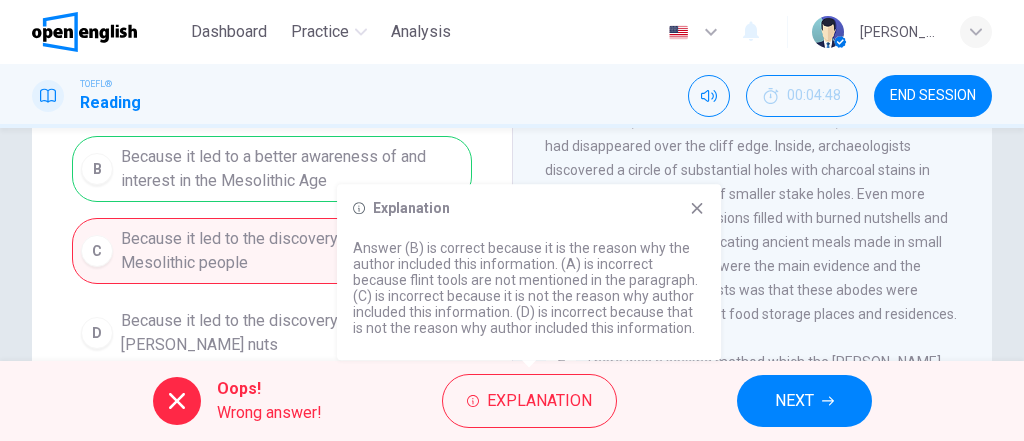 click on "Explanation Answer (B) is correct because it is the reason why the author included this information. (A) is incorrect because flint tools are not mentioned in the paragraph. (C) is incorrect because it is not the reason why author included this information. (D) is incorrect because that is not the reason why author included this information." at bounding box center [529, 272] 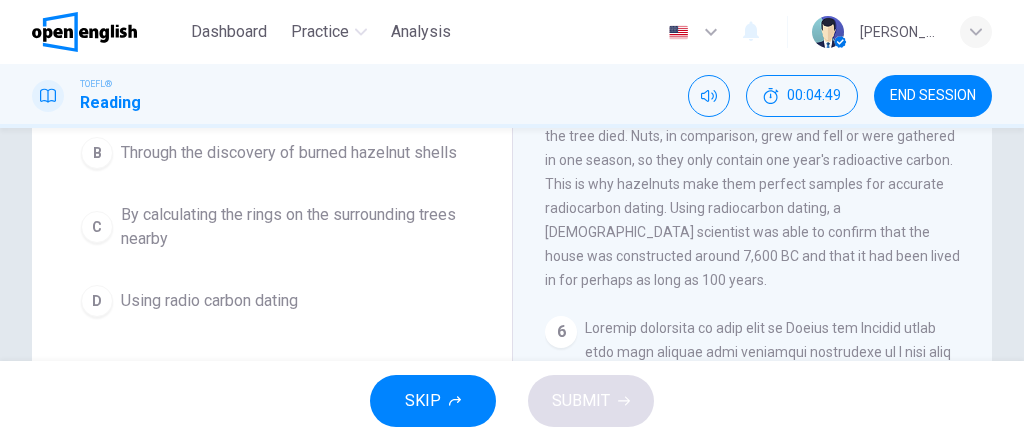 scroll, scrollTop: 714, scrollLeft: 0, axis: vertical 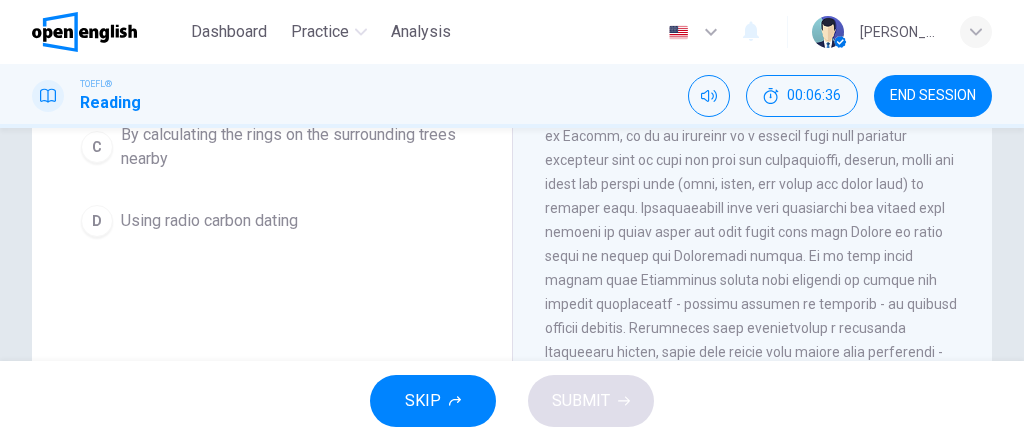 drag, startPoint x: 93, startPoint y: 254, endPoint x: 200, endPoint y: 280, distance: 110.11358 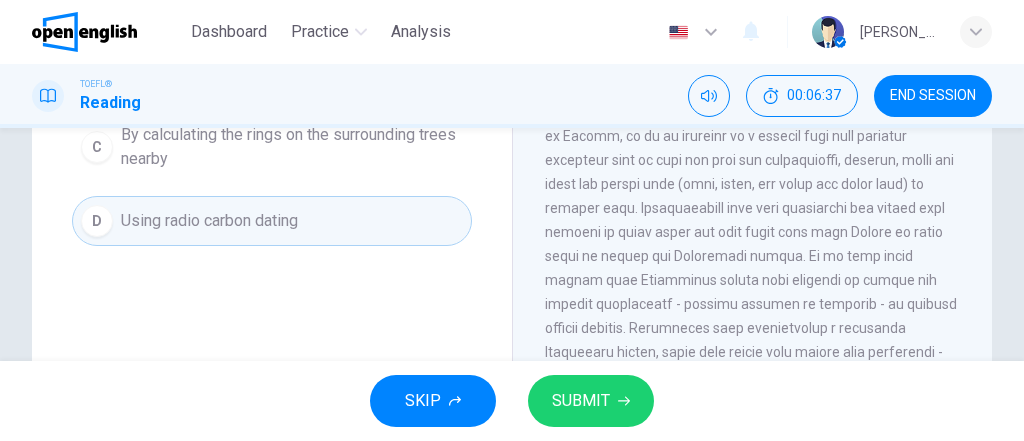 click on "SUBMIT" at bounding box center [591, 401] 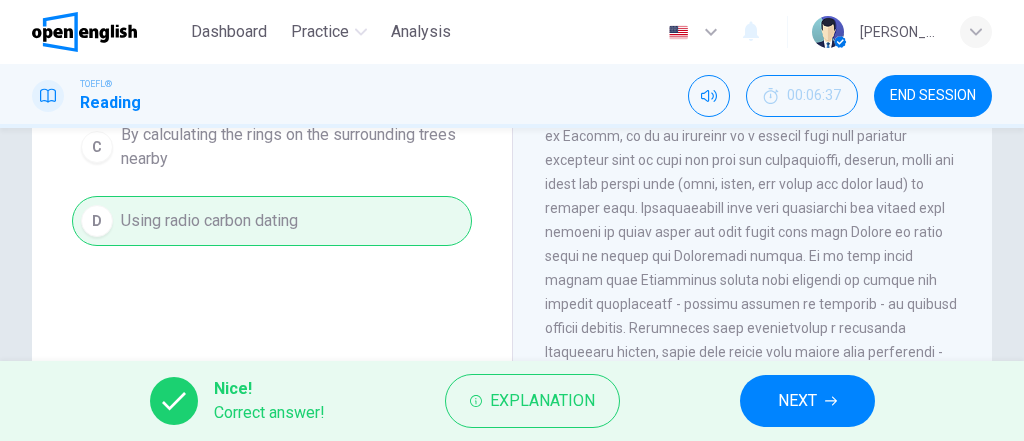 click on "NEXT" at bounding box center (797, 401) 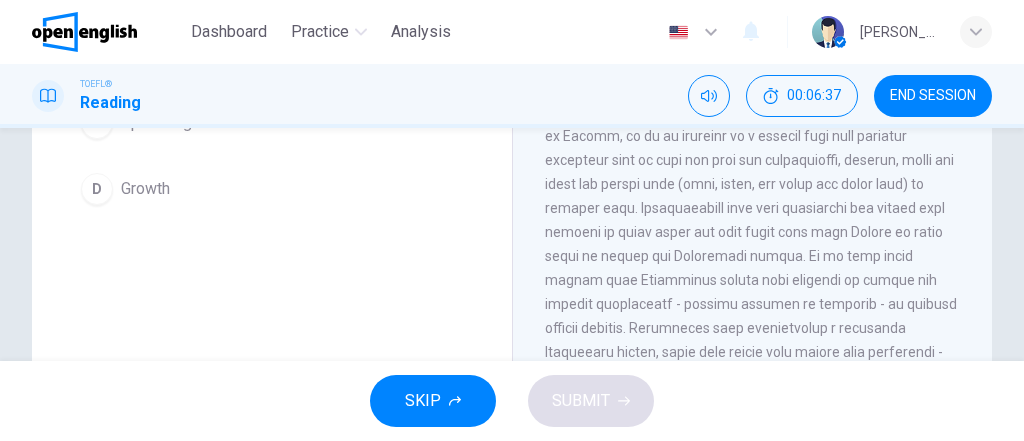 scroll, scrollTop: 346, scrollLeft: 0, axis: vertical 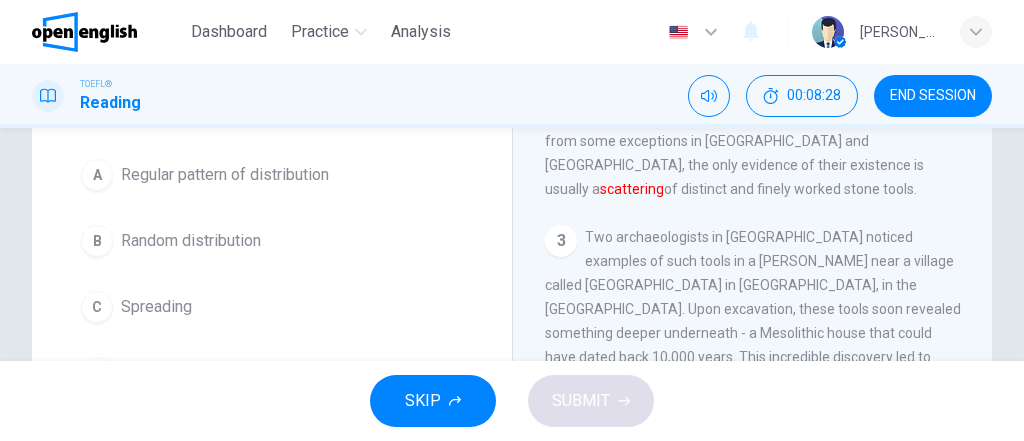 click on "B Random distribution" at bounding box center (272, 241) 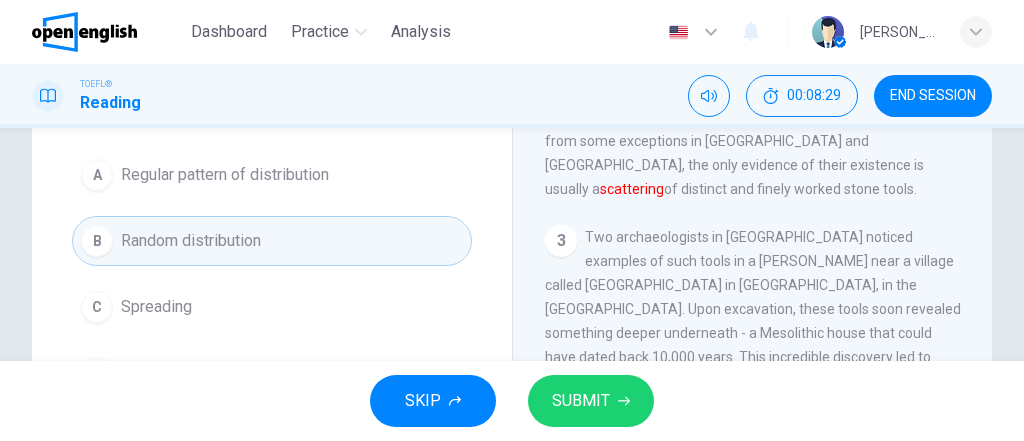 click on "SUBMIT" at bounding box center [581, 401] 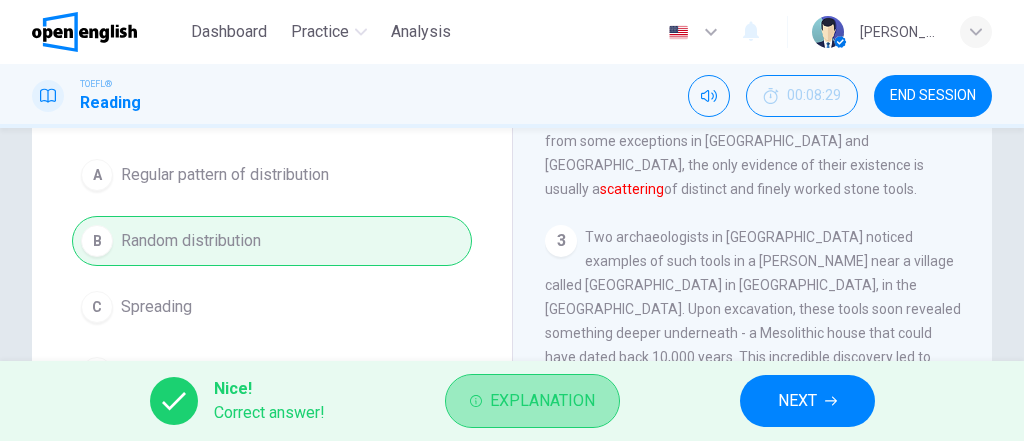 click on "Explanation" at bounding box center [542, 401] 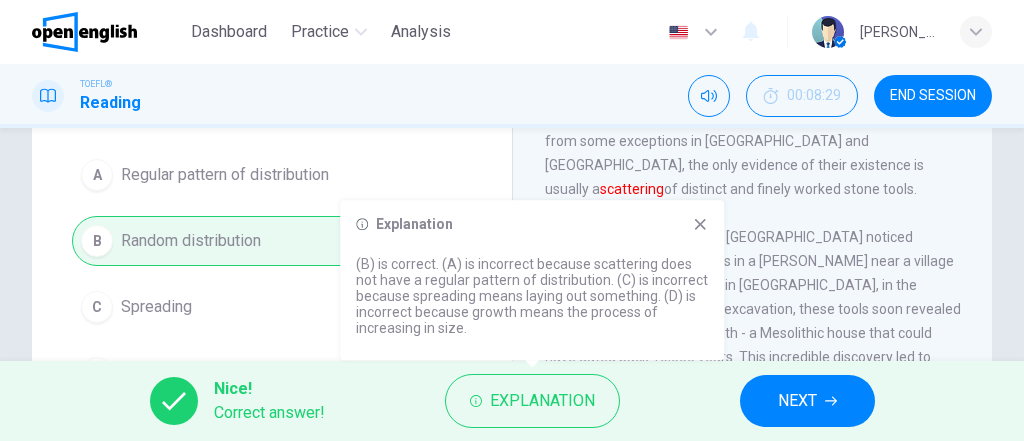 click 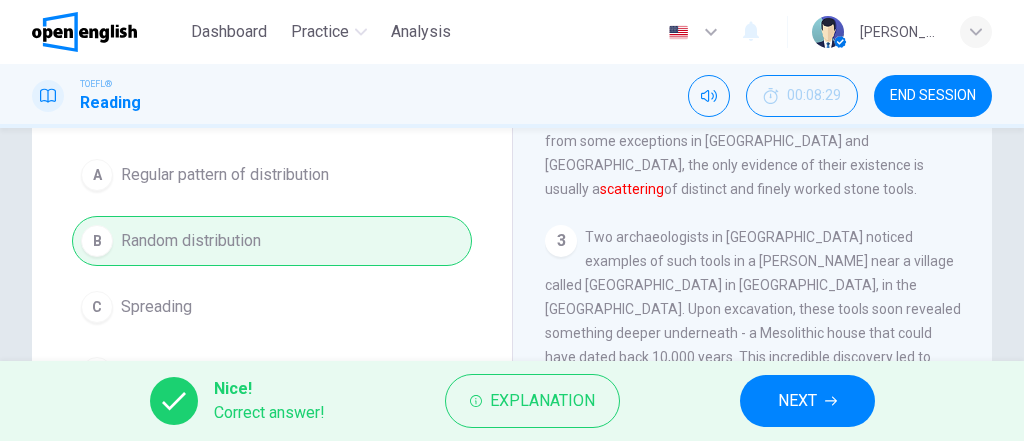 click on "NEXT" at bounding box center [807, 401] 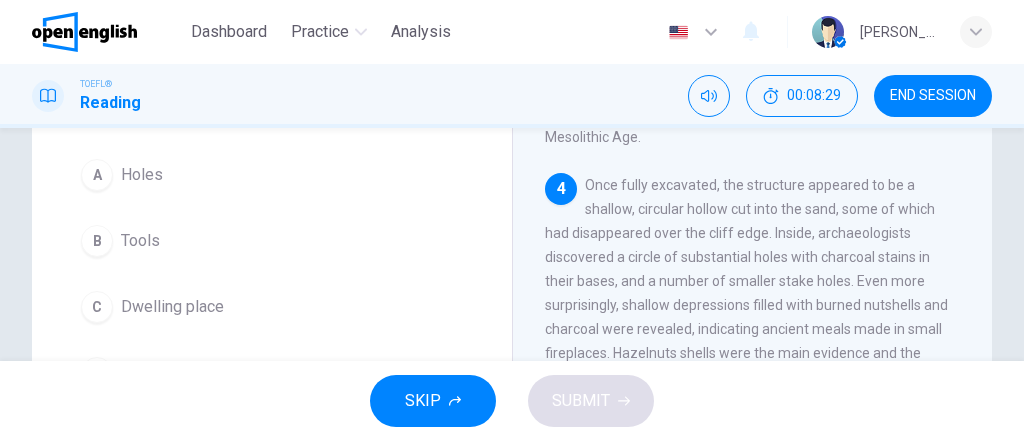 scroll, scrollTop: 499, scrollLeft: 0, axis: vertical 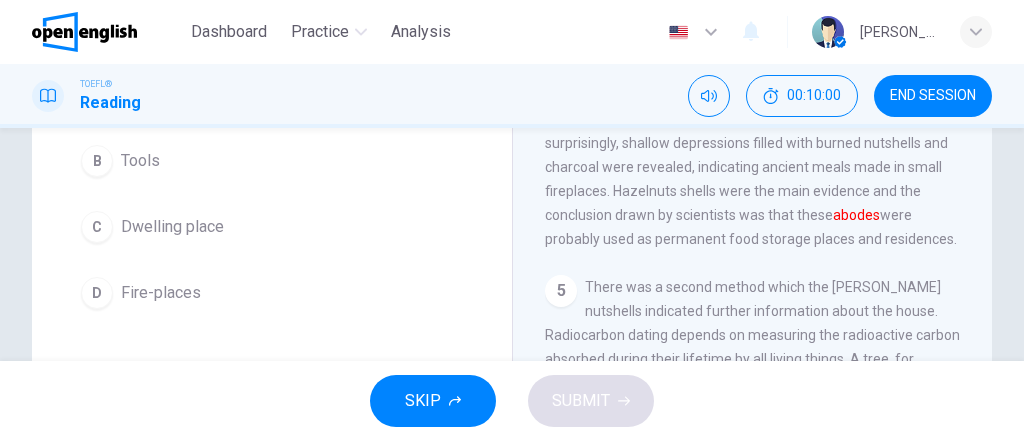 click on "Once fully excavated, the structure appeared to be a shallow, circular hollow cut into the sand, some of which had disappeared over the cliff edge. Inside, archaeologists discovered a circle of substantial holes with charcoal stains in their bases, and a number of smaller stake holes. Even more surprisingly, shallow depressions filled with burned nutshells and charcoal were revealed, indicating ancient meals made in small fireplaces. Hazelnuts shells were the main evidence and the conclusion drawn by scientists was that these  abodes  were probably used as permanent food storage places and residences." at bounding box center [751, 131] 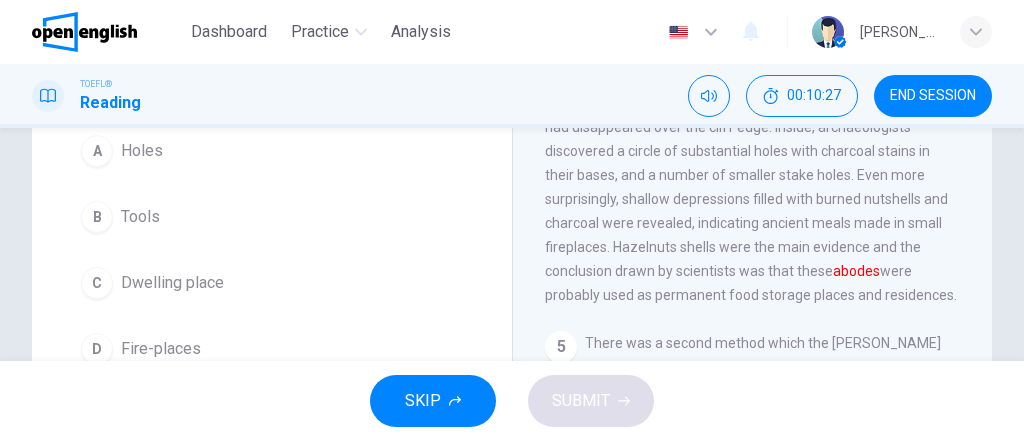 scroll, scrollTop: 186, scrollLeft: 0, axis: vertical 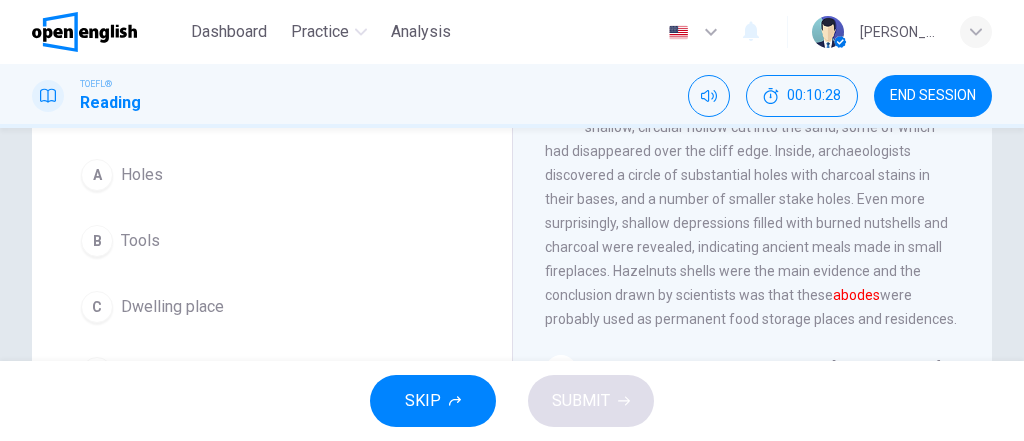 click on "A Holes" at bounding box center (272, 175) 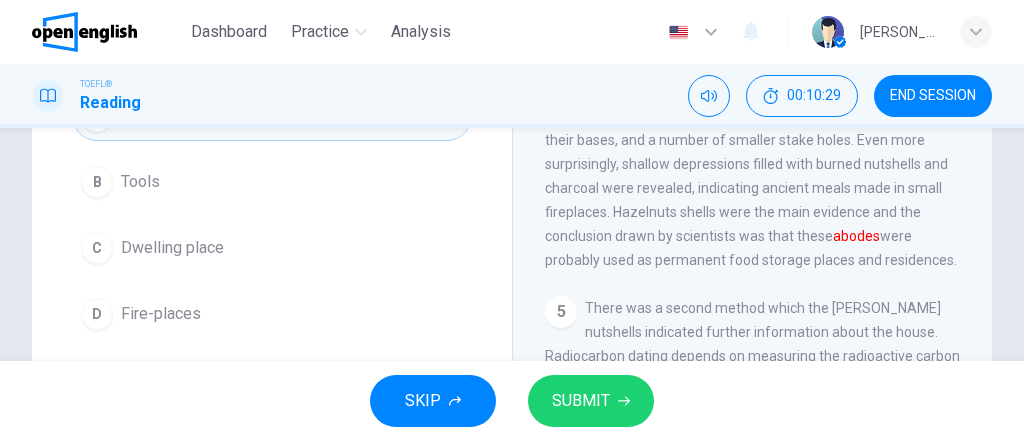scroll, scrollTop: 266, scrollLeft: 0, axis: vertical 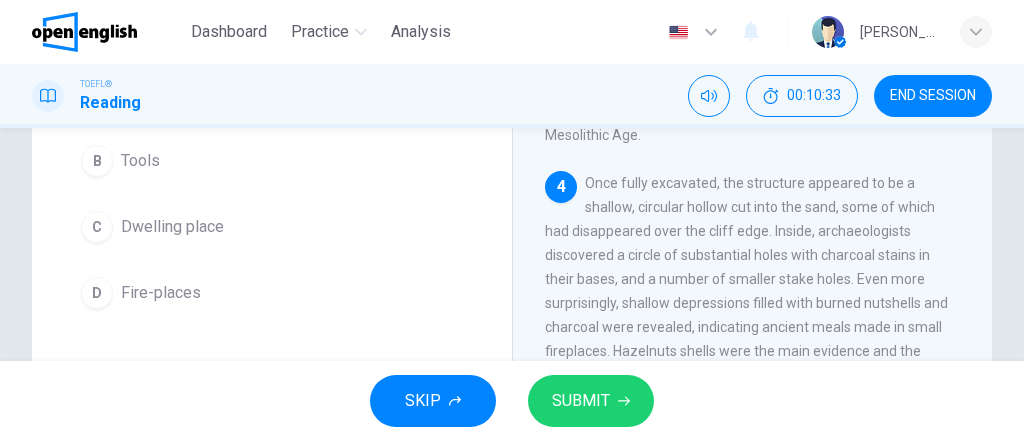 click on "SUBMIT" at bounding box center [581, 401] 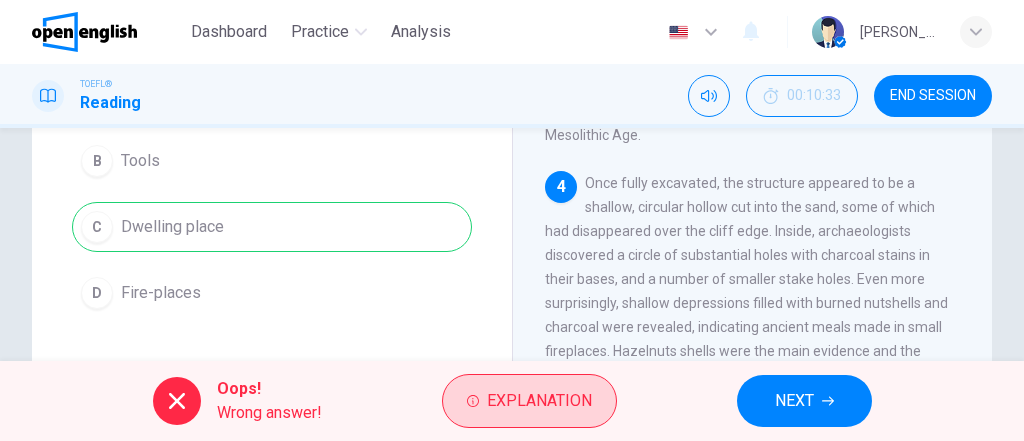 click on "Explanation" at bounding box center [529, 401] 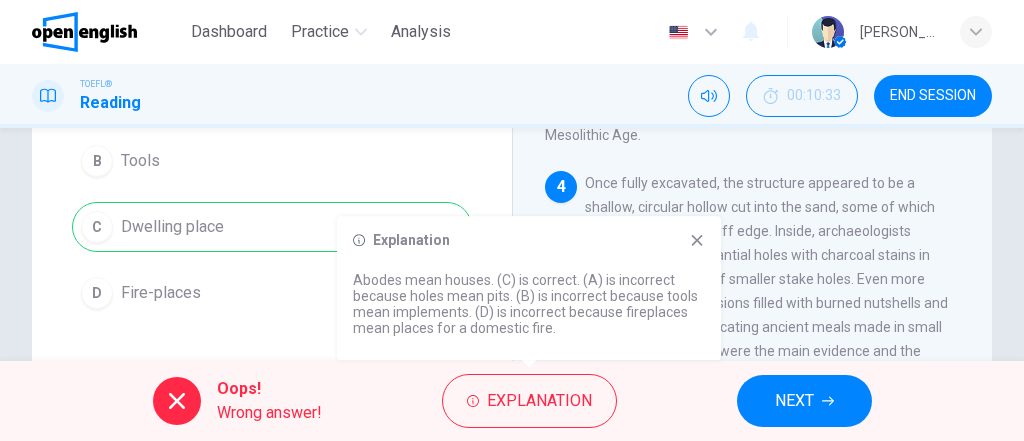 click on "Explanation Abodes mean houses. (C) is correct. (A) is incorrect because holes mean pits. (B) is incorrect because tools mean implements. (D) is incorrect because fireplaces mean  places for a domestic fire." at bounding box center [529, 288] 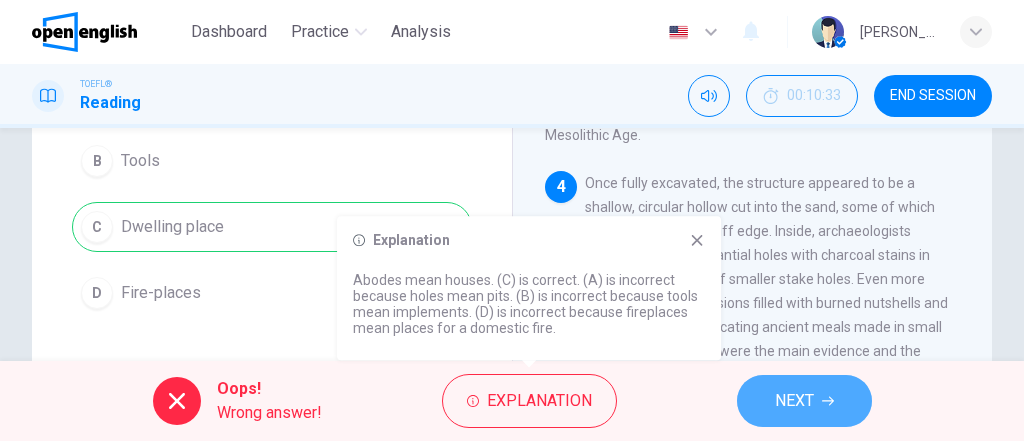 click on "NEXT" at bounding box center [804, 401] 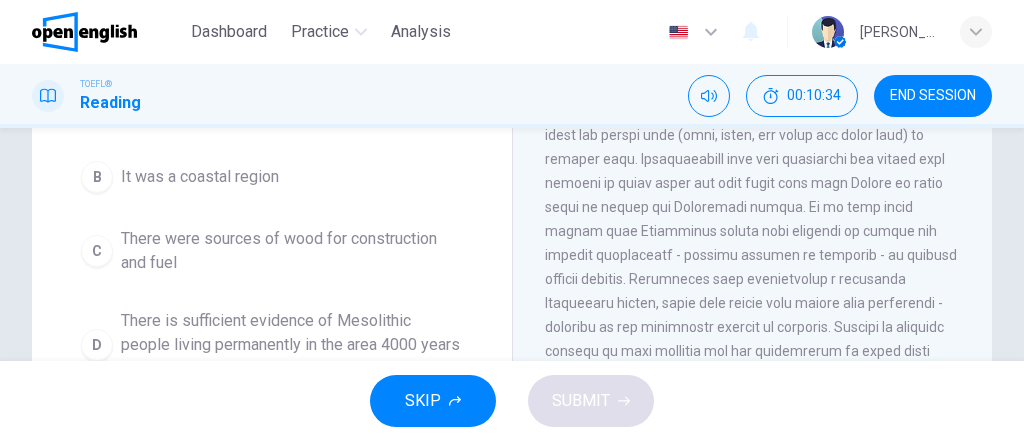 scroll, scrollTop: 1027, scrollLeft: 0, axis: vertical 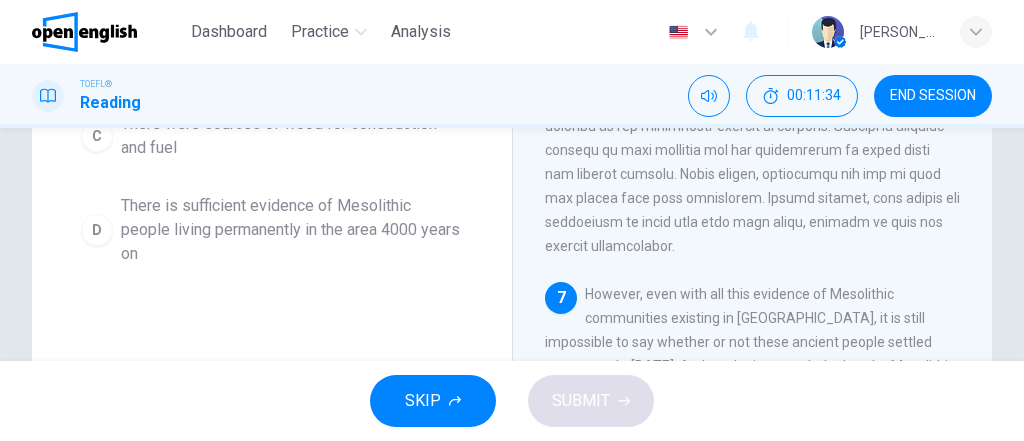 drag, startPoint x: 245, startPoint y: 135, endPoint x: 266, endPoint y: 149, distance: 25.23886 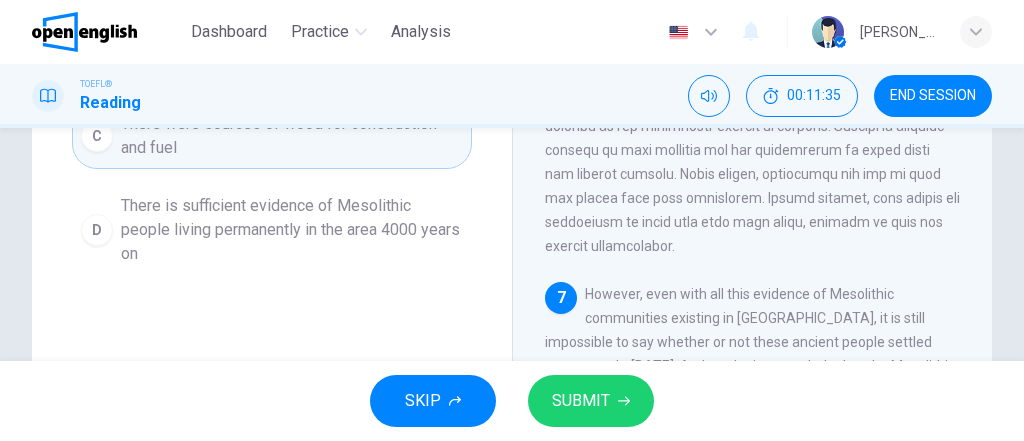 click on "SUBMIT" at bounding box center (591, 401) 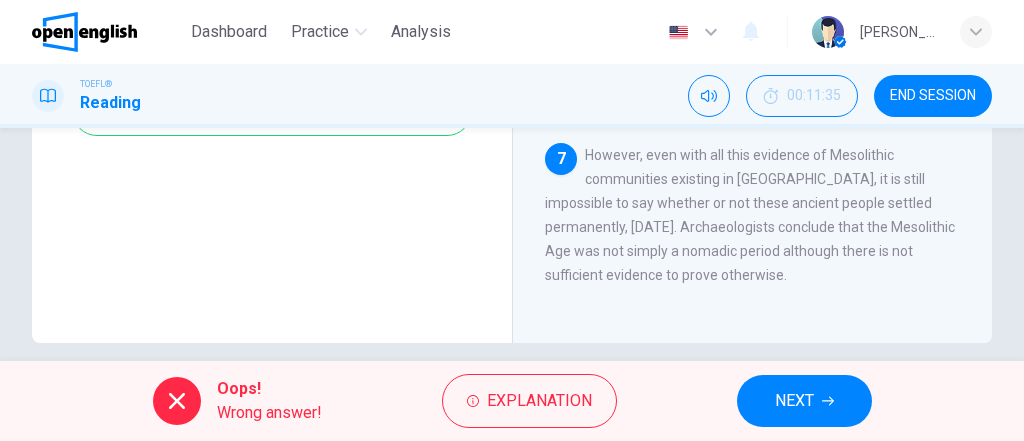 scroll, scrollTop: 541, scrollLeft: 0, axis: vertical 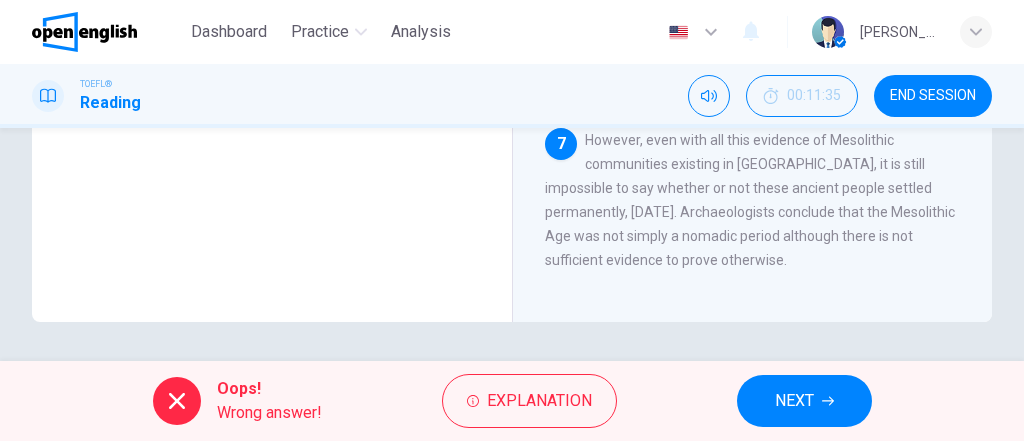 drag, startPoint x: 538, startPoint y: 247, endPoint x: 593, endPoint y: 255, distance: 55.578773 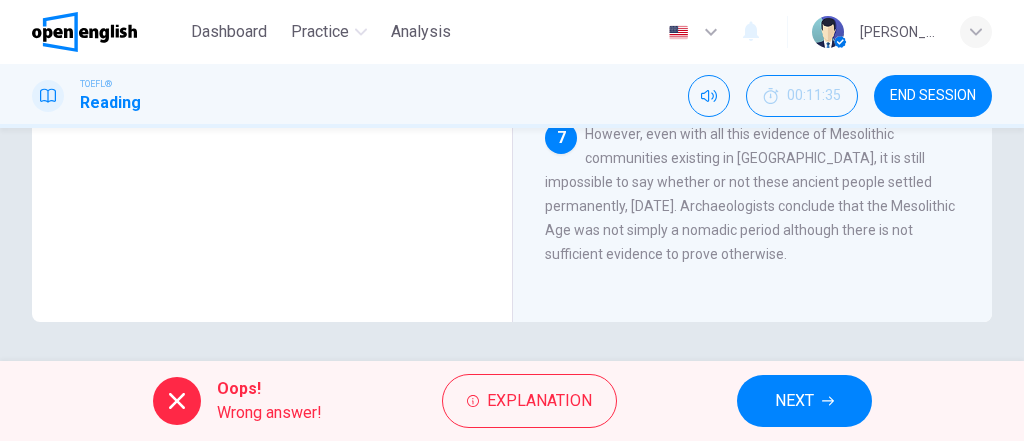 scroll, scrollTop: 1347, scrollLeft: 0, axis: vertical 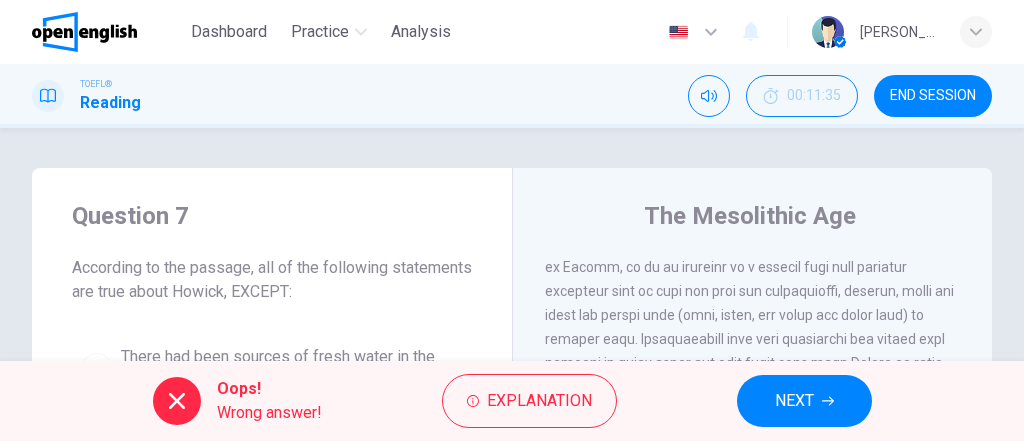 click on "NEXT" at bounding box center [794, 401] 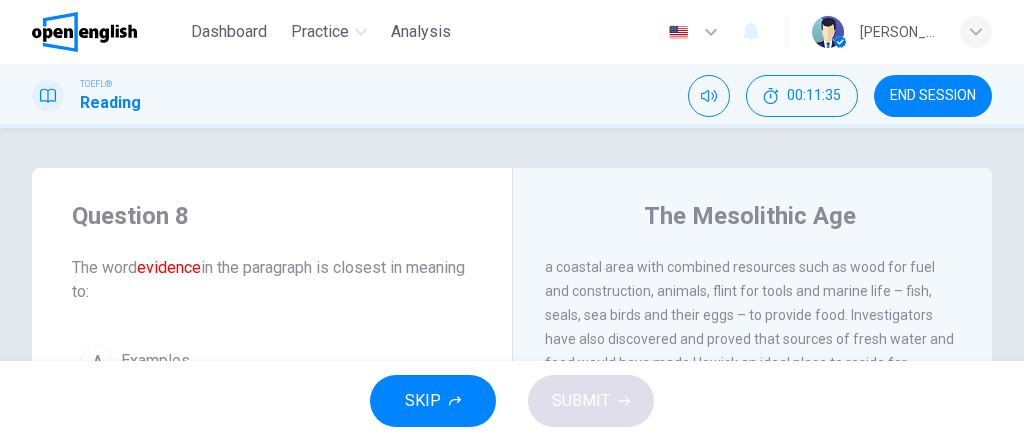 scroll, scrollTop: 1273, scrollLeft: 0, axis: vertical 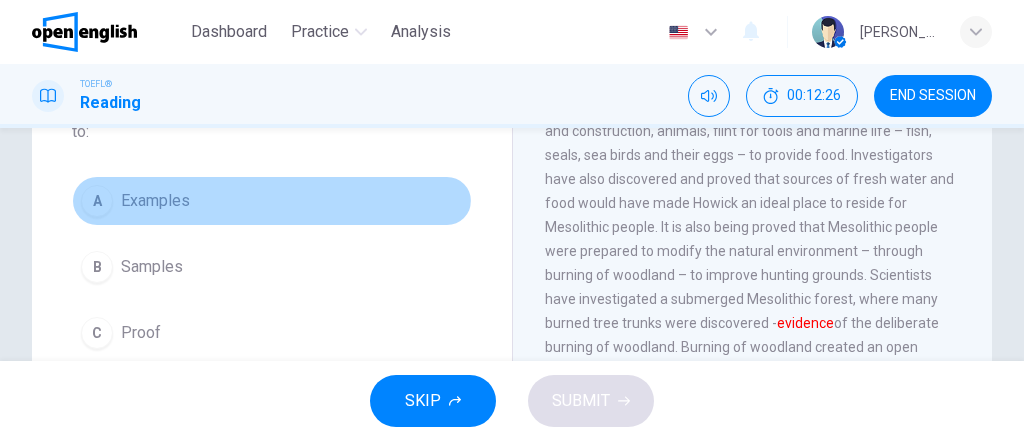 click on "Examples" at bounding box center (155, 201) 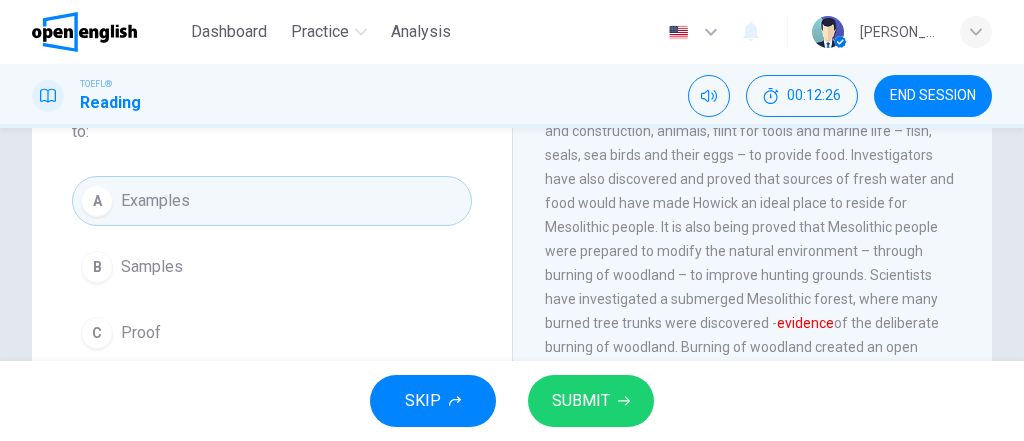 click on "SUBMIT" at bounding box center (591, 401) 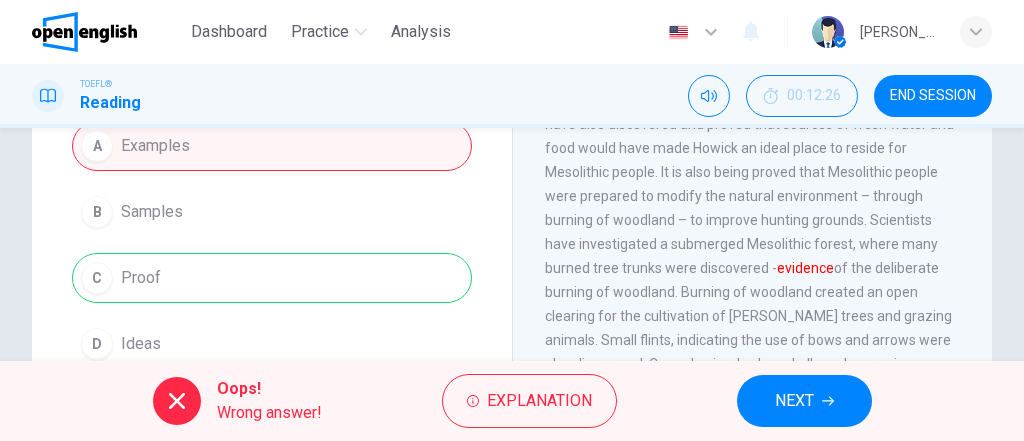 scroll, scrollTop: 240, scrollLeft: 0, axis: vertical 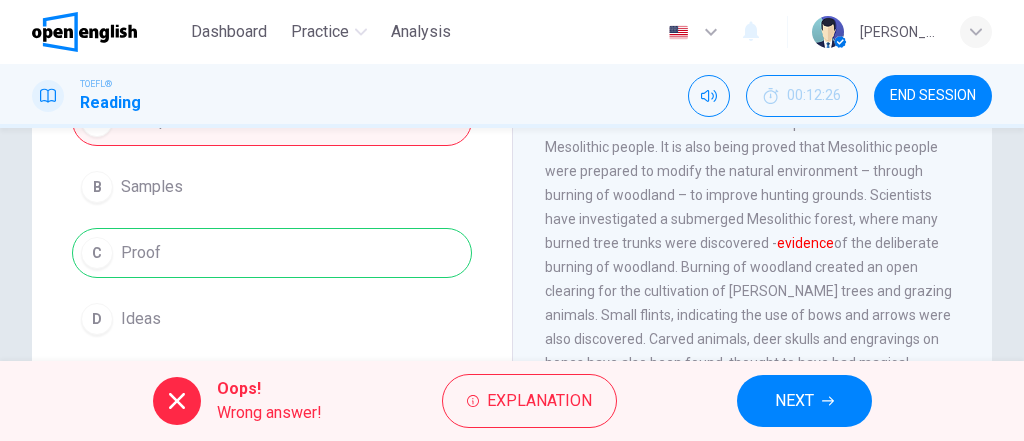 click on "NEXT" at bounding box center [794, 401] 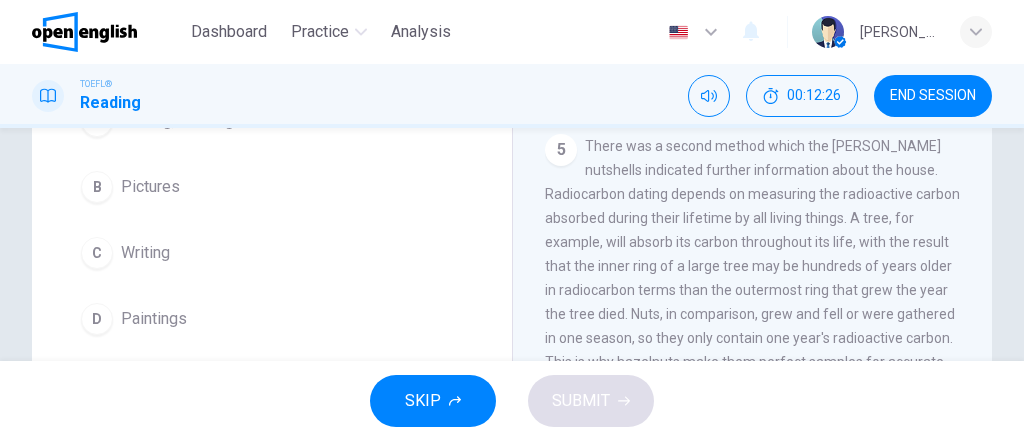 scroll, scrollTop: 713, scrollLeft: 0, axis: vertical 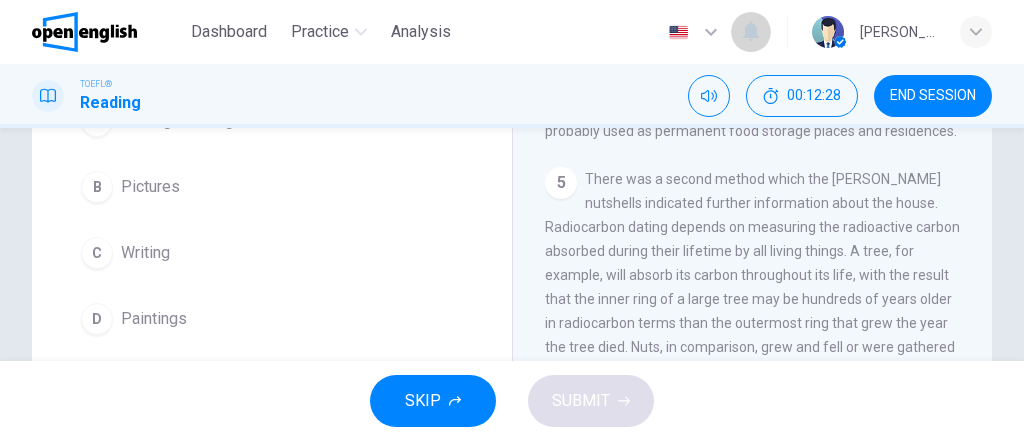 click at bounding box center (751, 32) 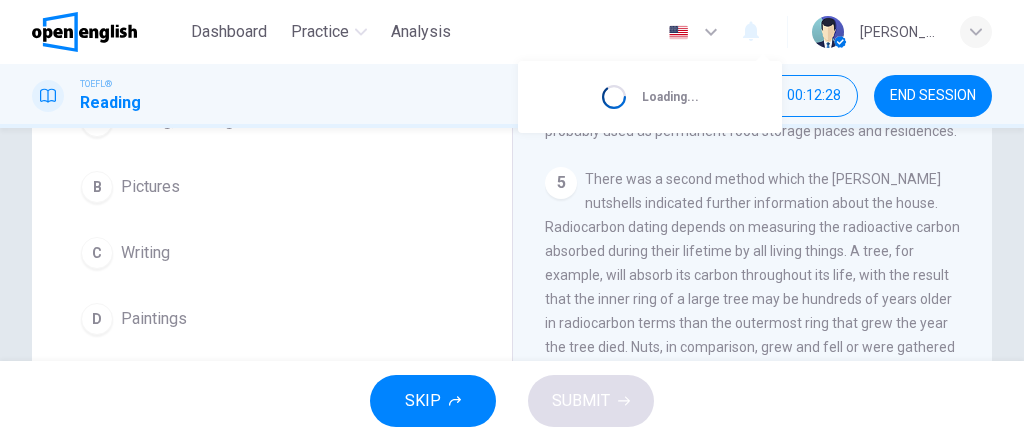 click at bounding box center [512, 220] 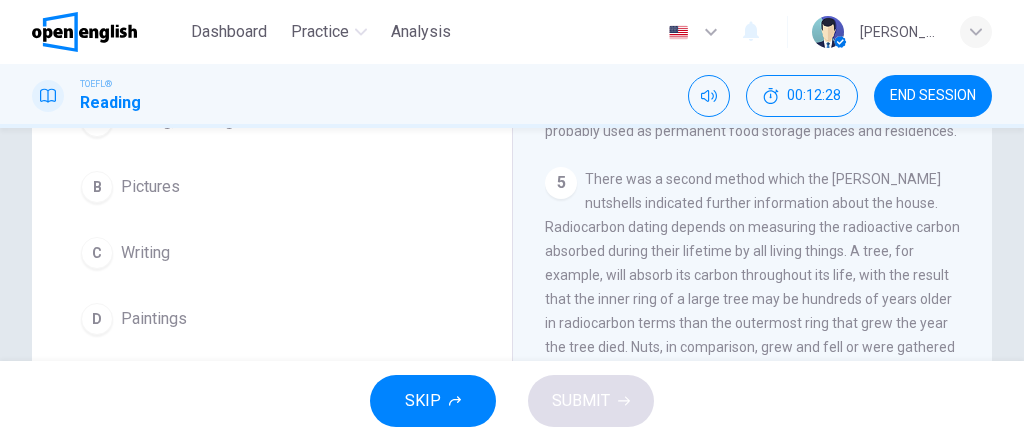 click at bounding box center [678, 32] 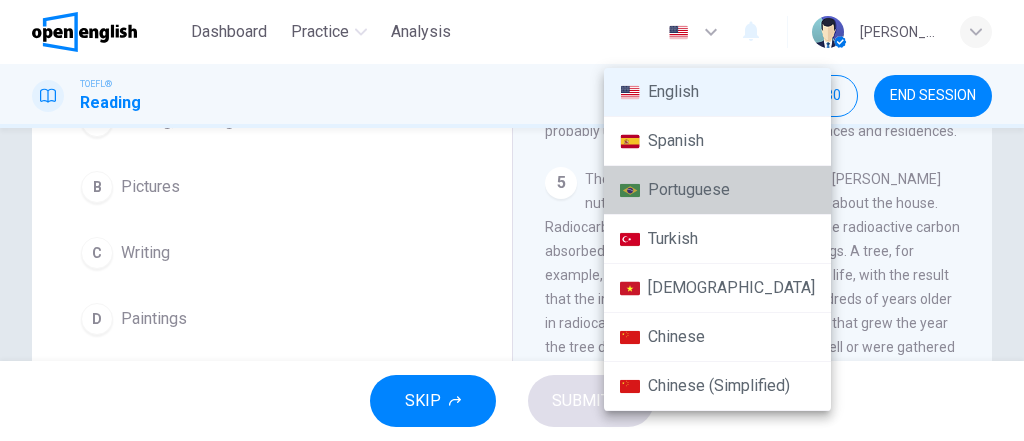 click on "Portuguese" at bounding box center (717, 190) 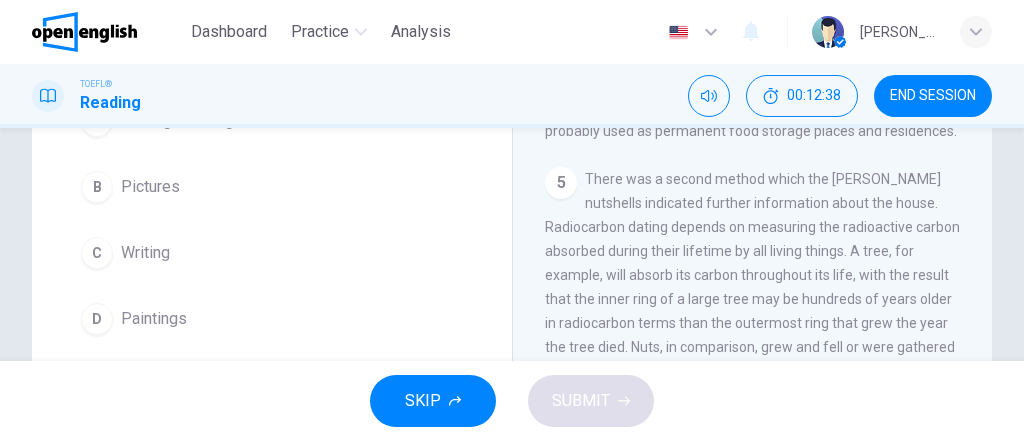 click at bounding box center (84, 32) 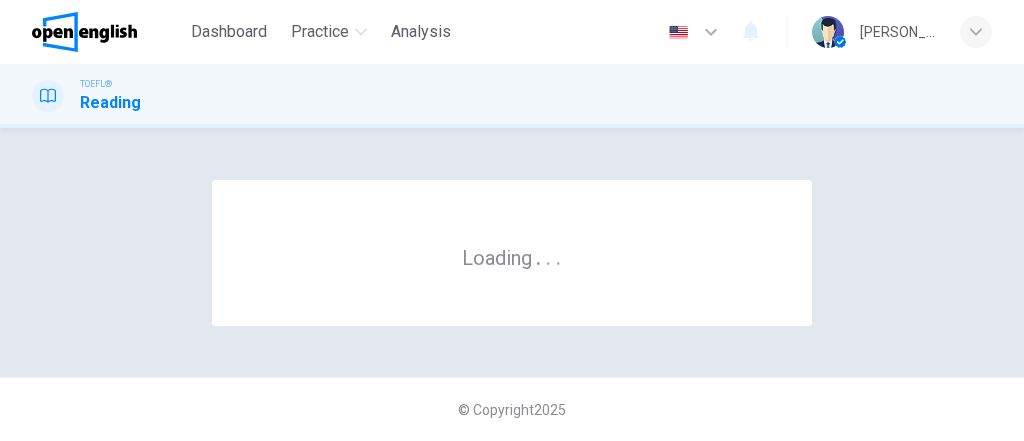 scroll, scrollTop: 0, scrollLeft: 0, axis: both 